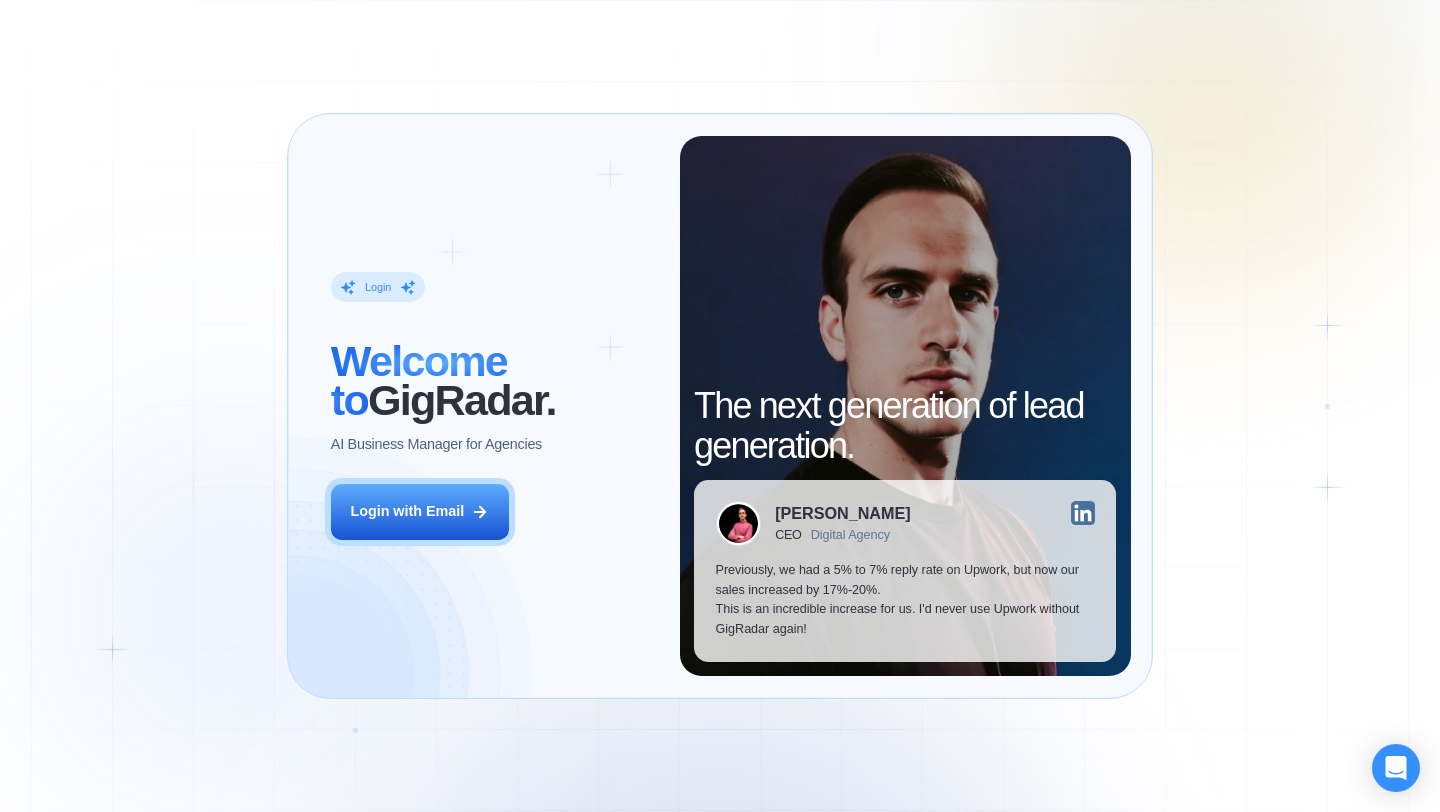 scroll, scrollTop: 0, scrollLeft: 0, axis: both 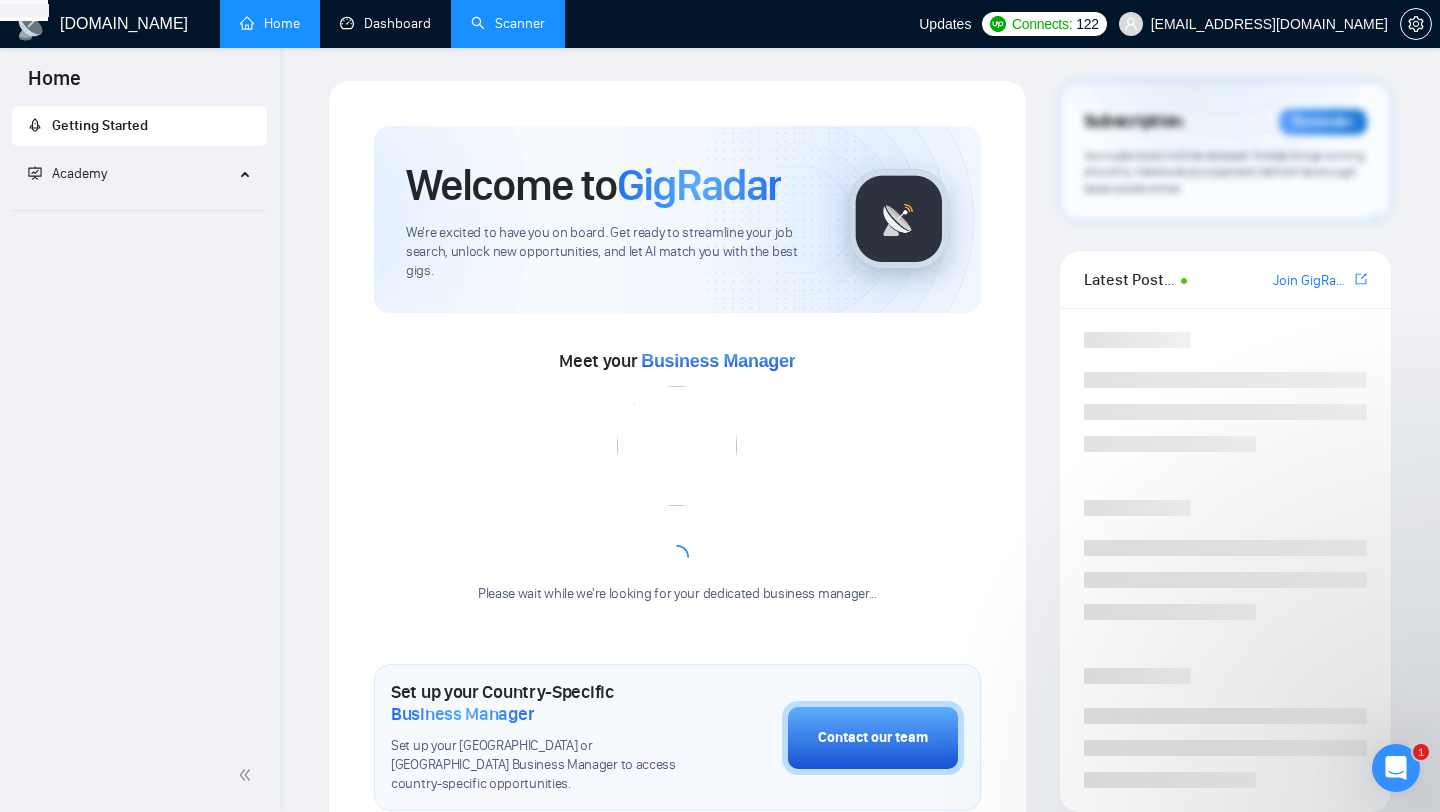 click on "Scanner" at bounding box center [508, 23] 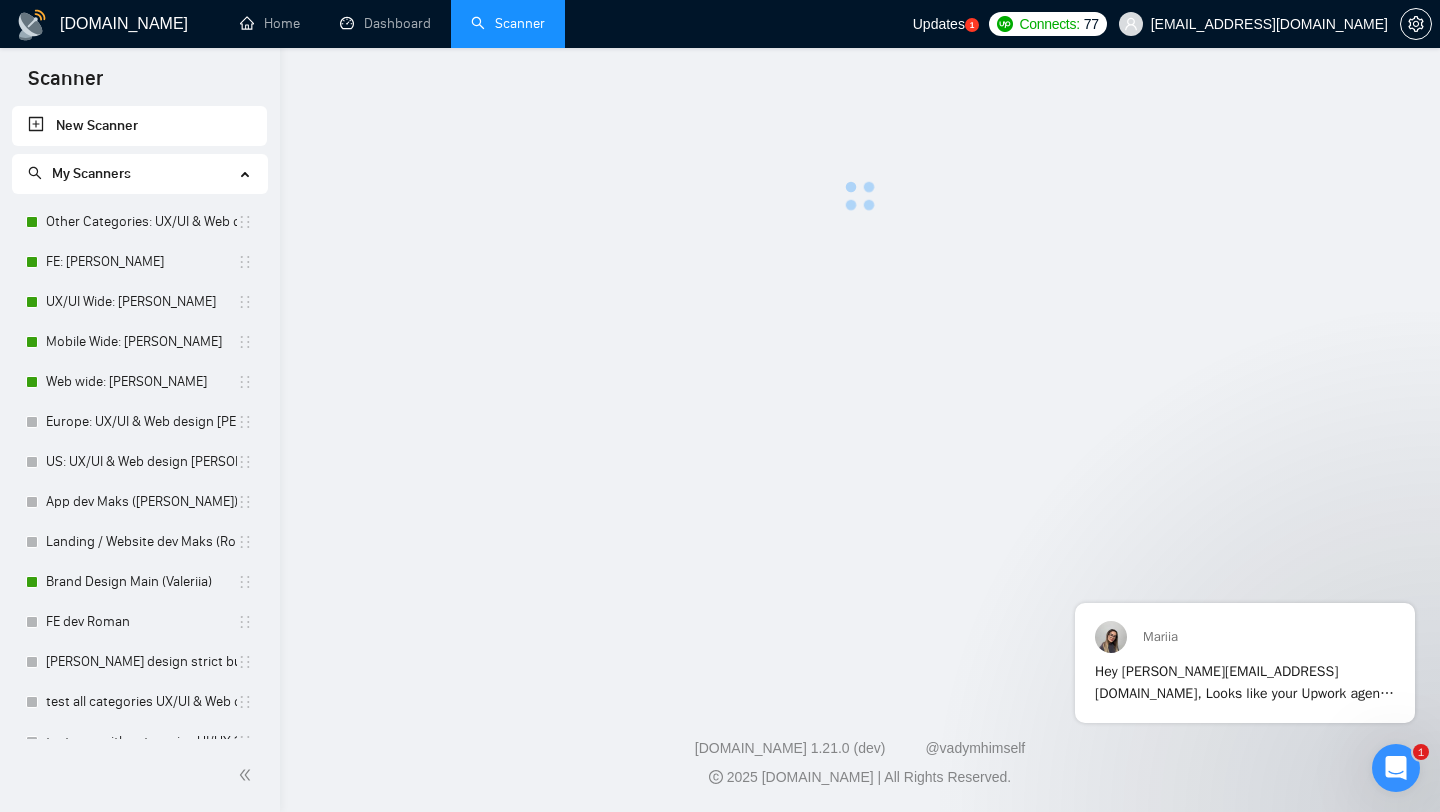 scroll, scrollTop: 0, scrollLeft: 0, axis: both 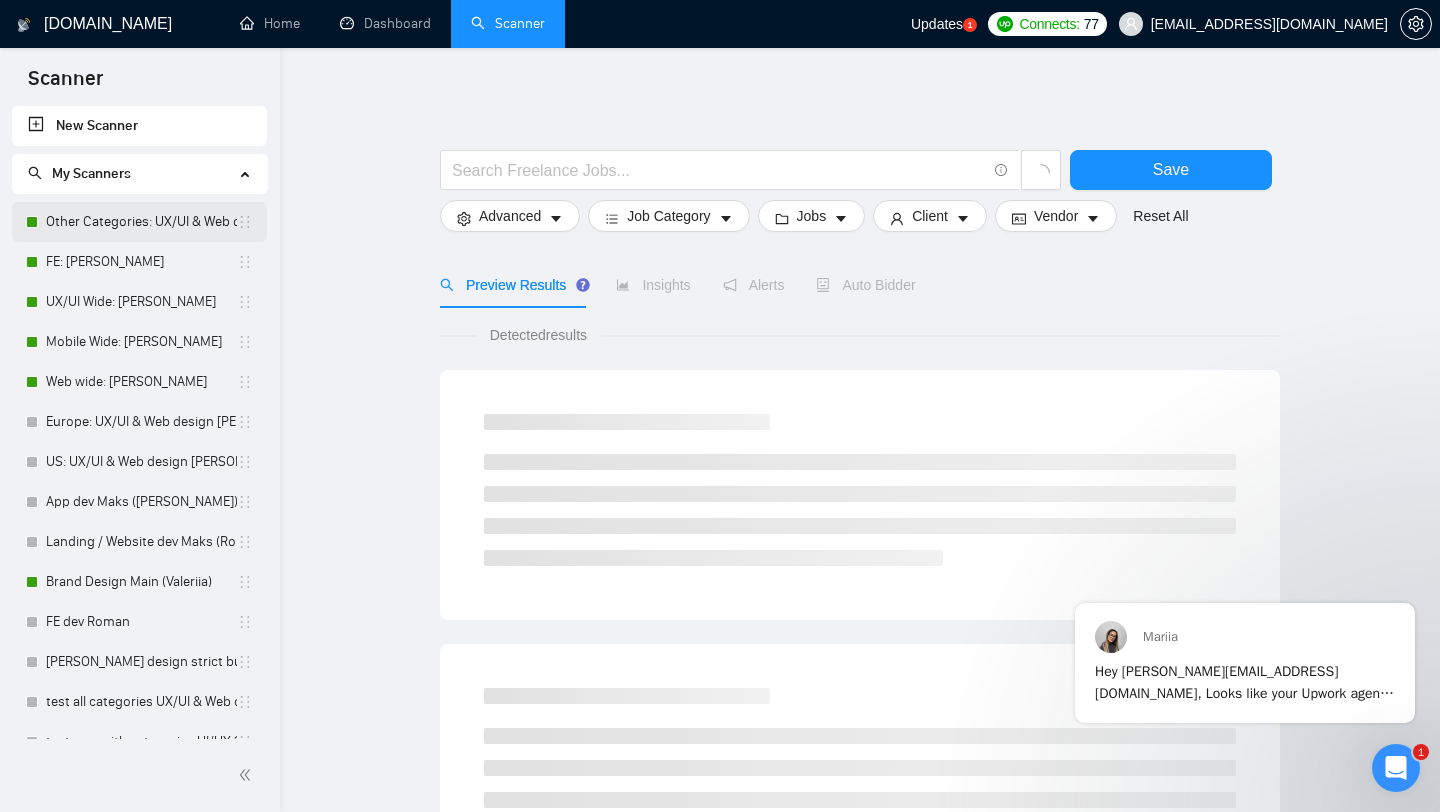click on "Other Categories: UX/UI & Web design [PERSON_NAME]" at bounding box center (141, 222) 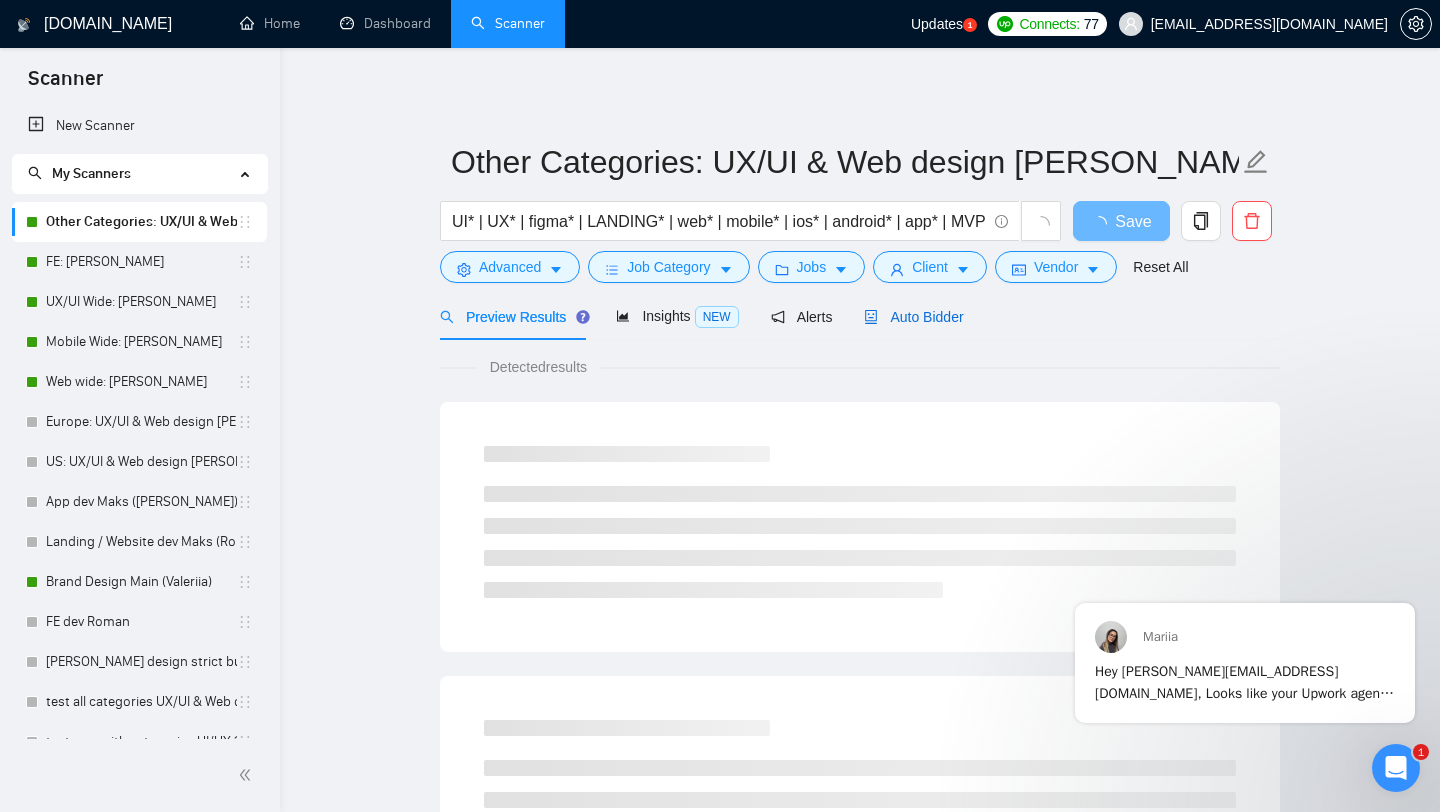 click 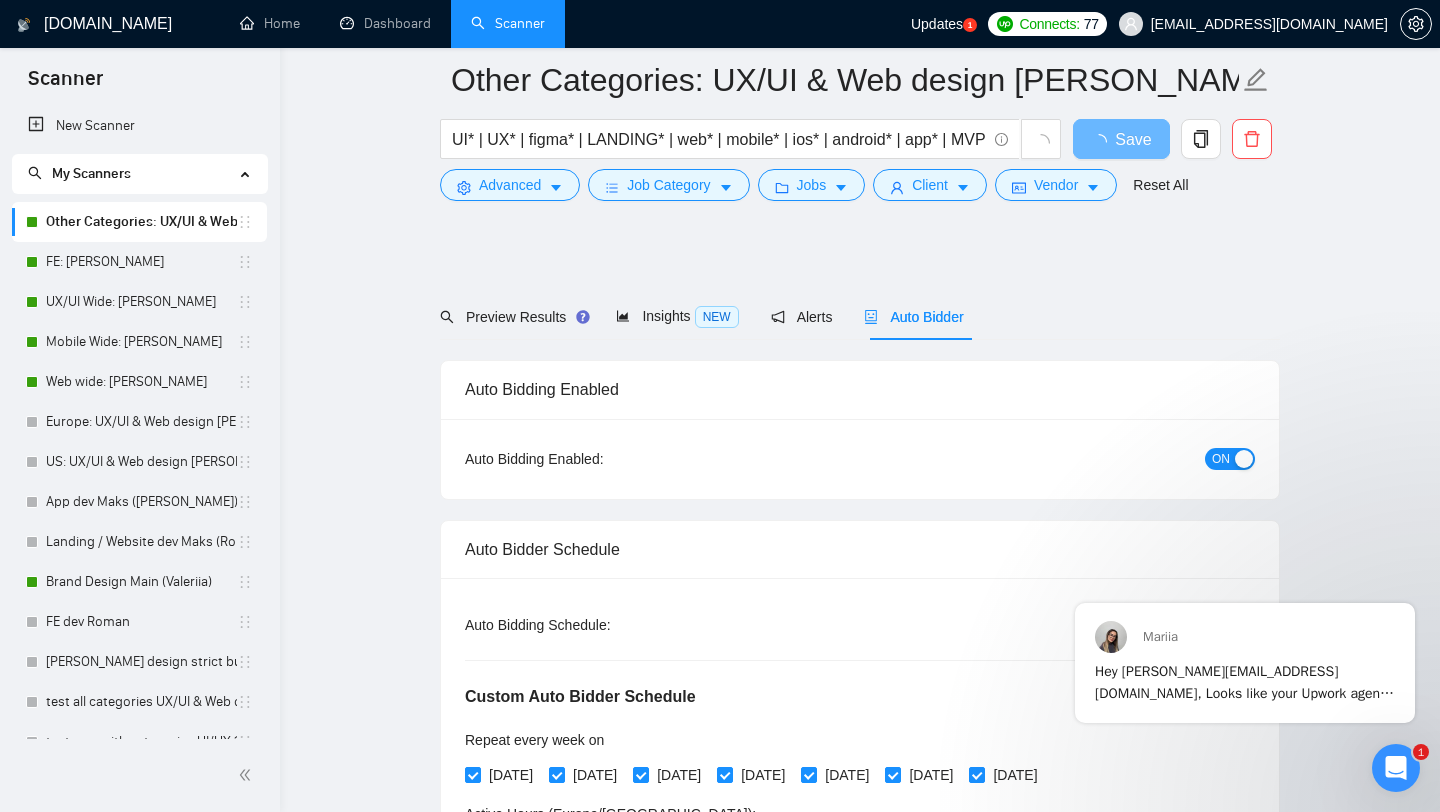 type 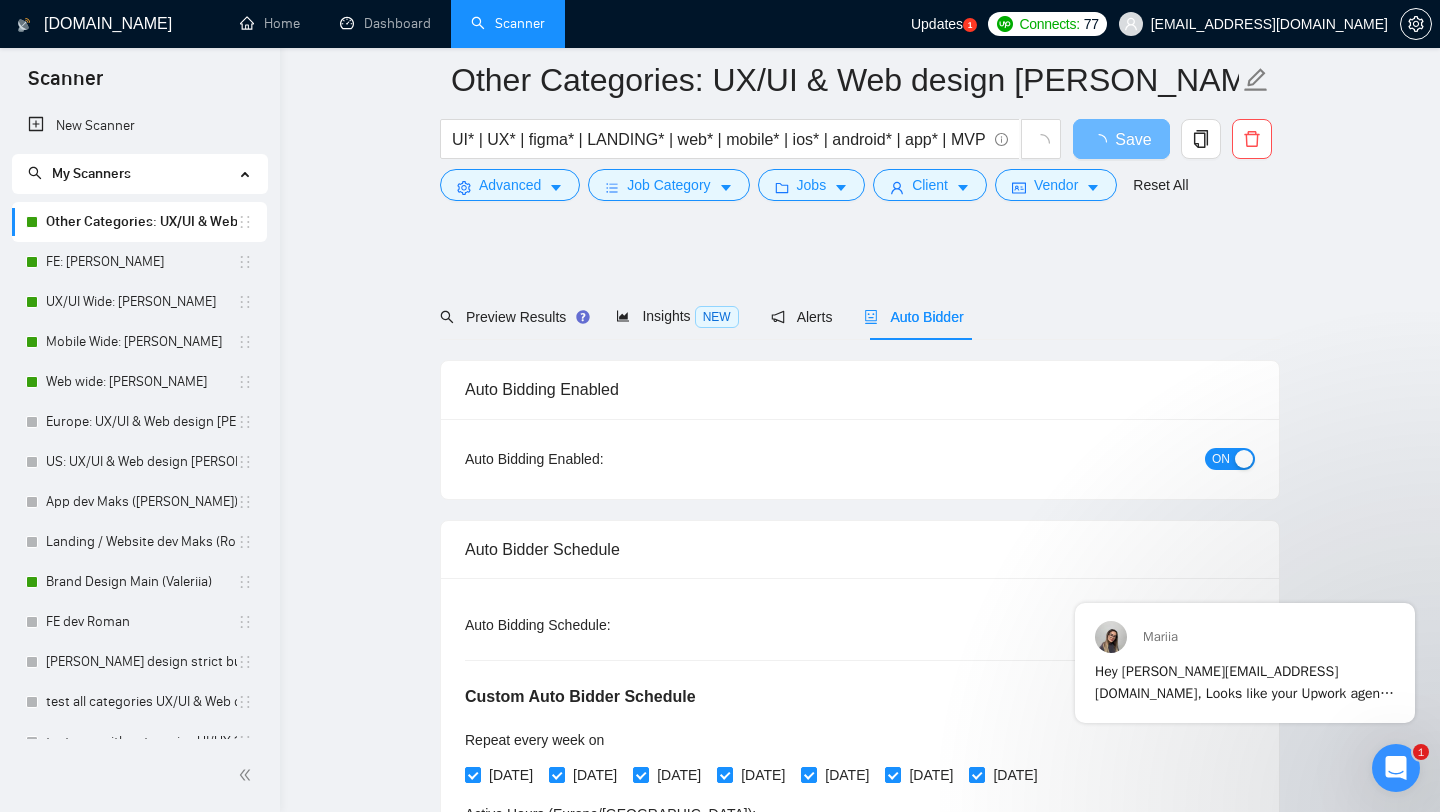 radio on "false" 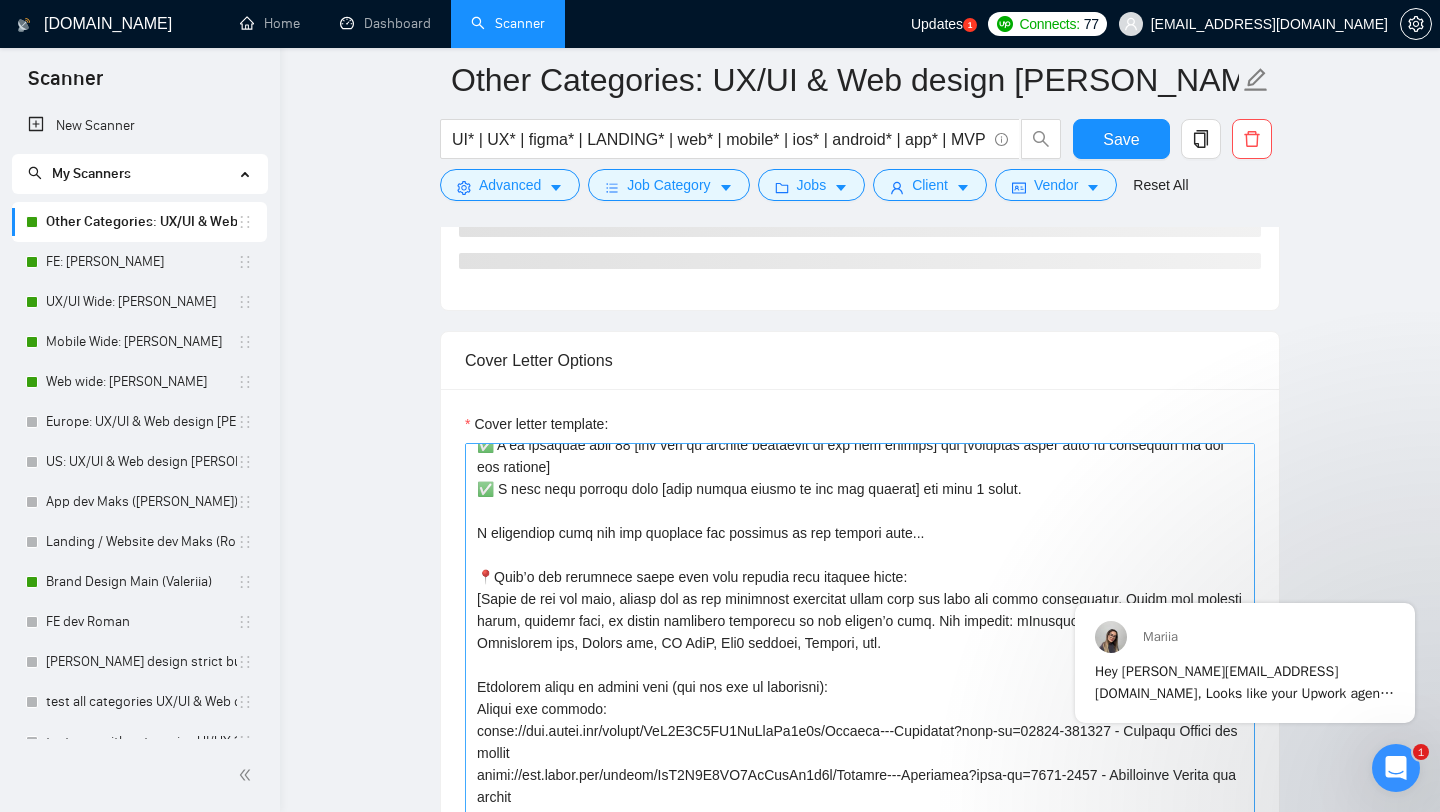 scroll, scrollTop: 123, scrollLeft: 0, axis: vertical 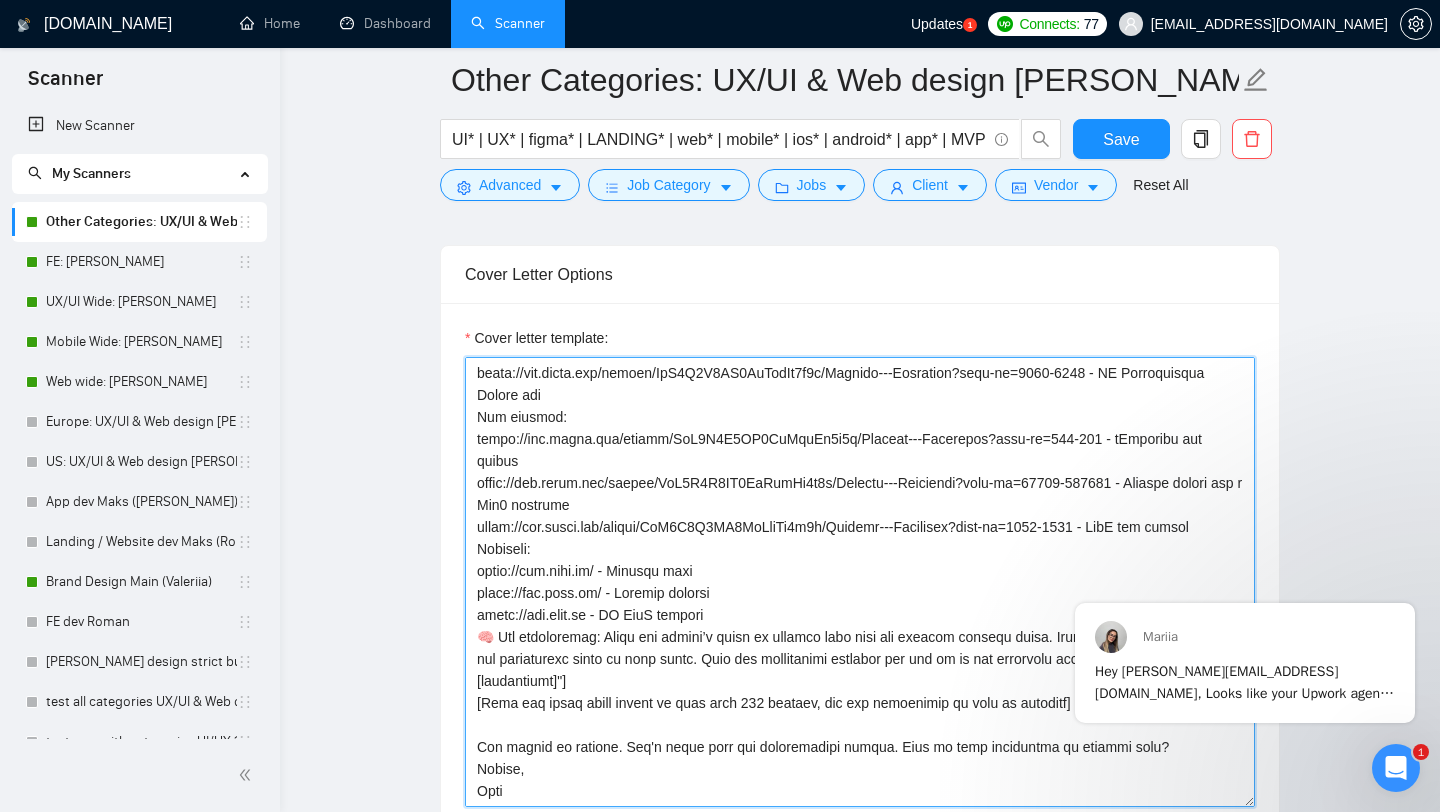 click on "Cover letter template:" at bounding box center (860, 582) 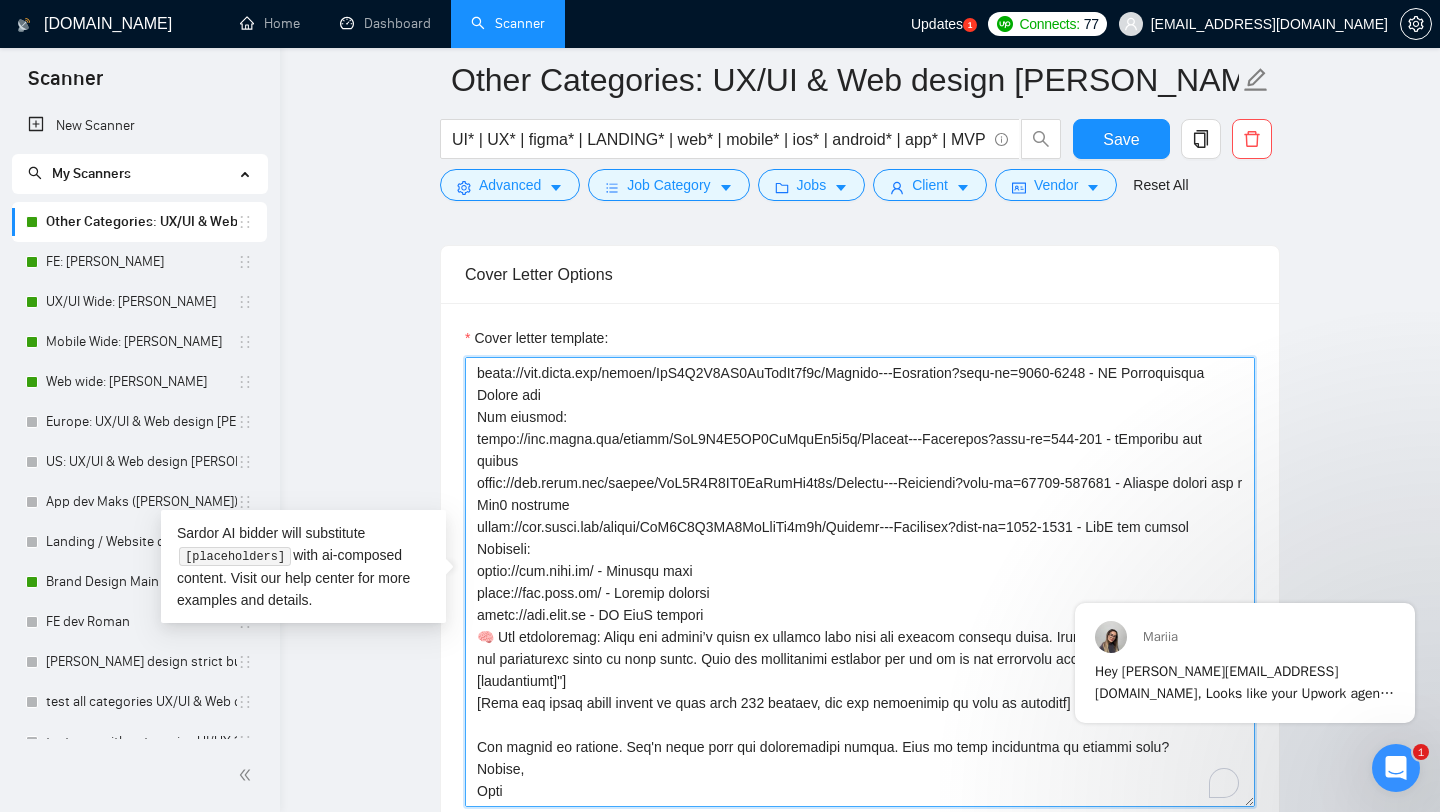 scroll, scrollTop: 506, scrollLeft: 0, axis: vertical 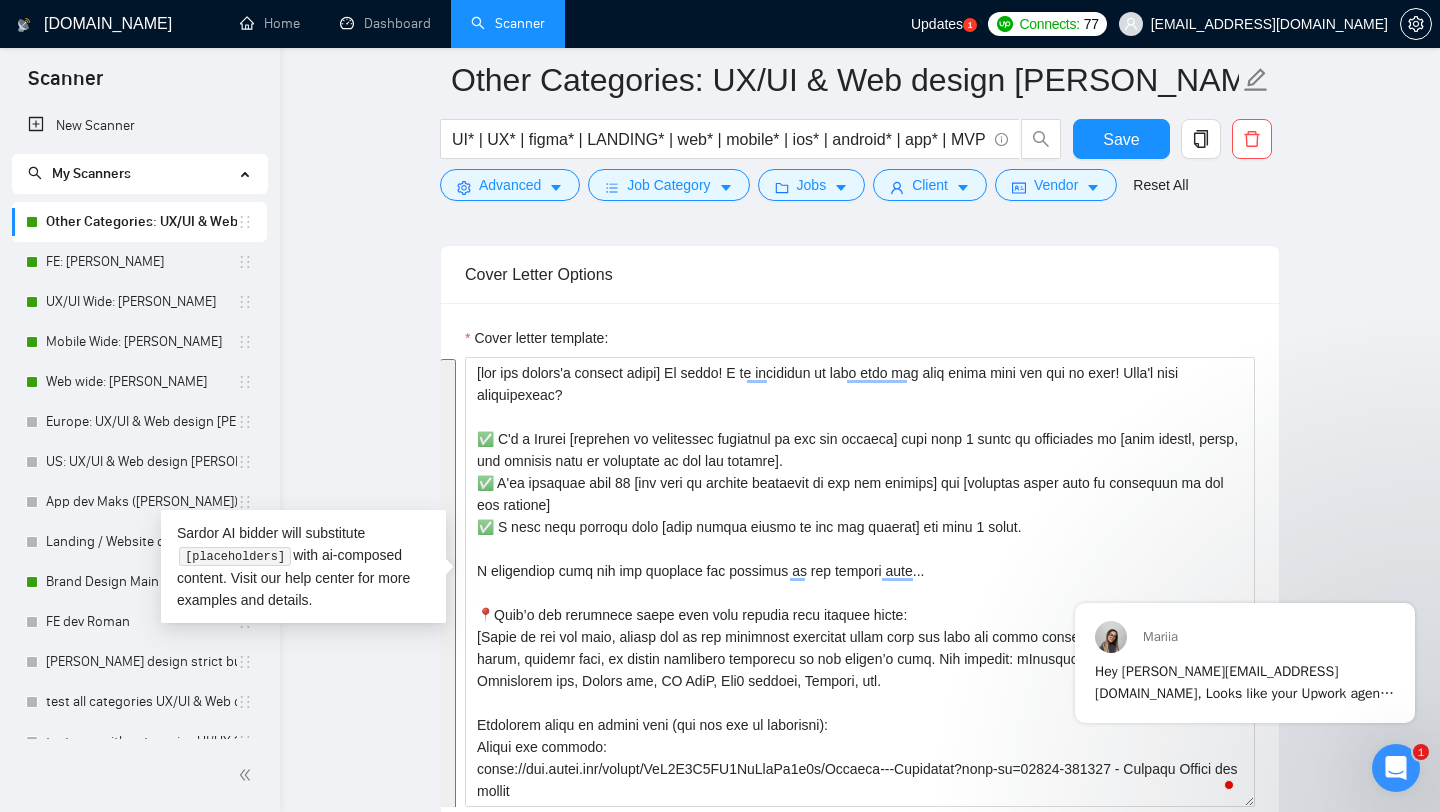 click at bounding box center (860, 219) 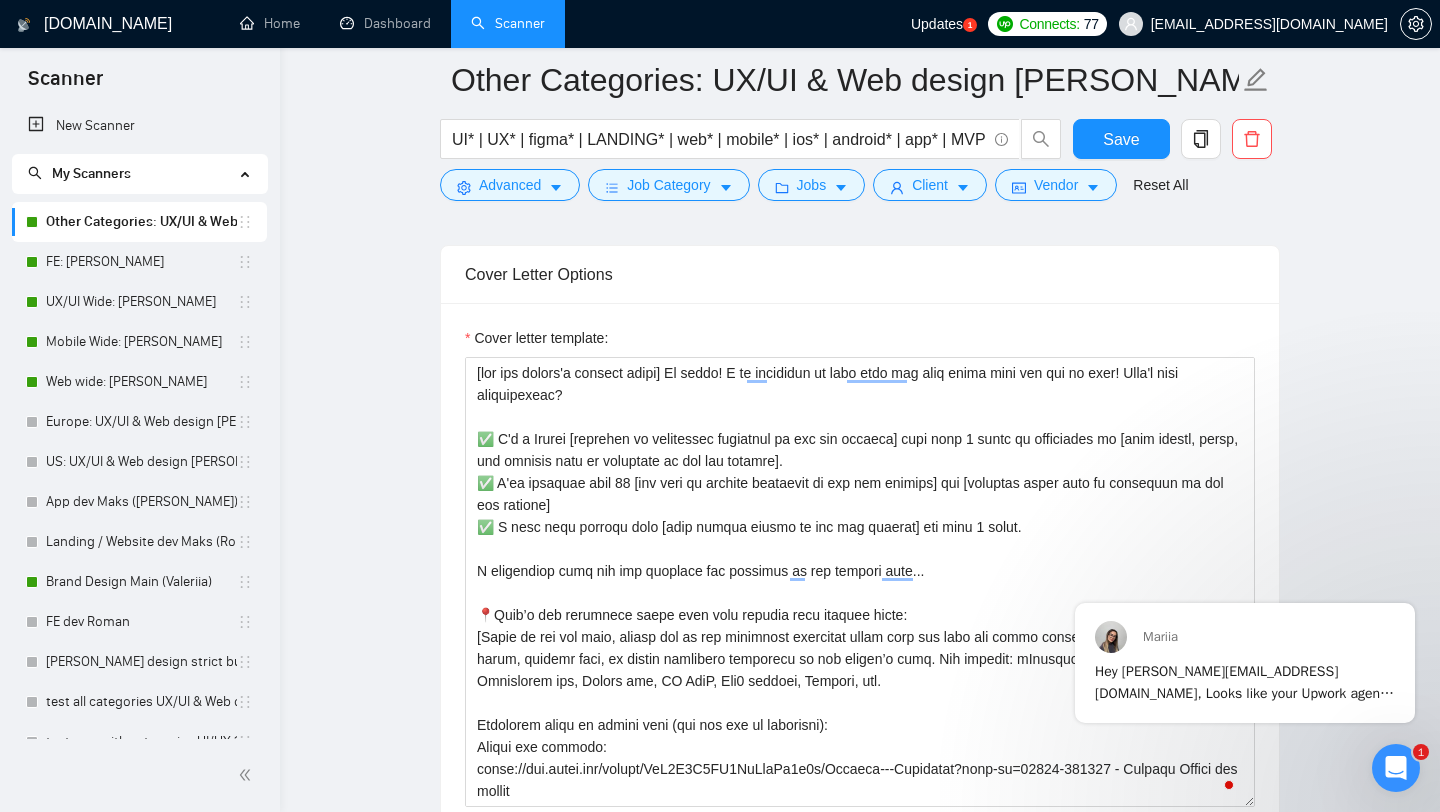 click on "Other Categories: UX/UI & Web design Vlad UI* | UX* | figma* | LANDING* | web* | mobile* | ios* | android* | app* | MVP Save Advanced   Job Category   Jobs   Client   Vendor   Reset All Preview Results Insights NEW Alerts Auto Bidder Auto Bidding Enabled Auto Bidding Enabled: ON Auto Bidder Schedule Auto Bidding Type: Automated (recommended) Semi-automated Auto Bidding Schedule: 24/7 Custom Custom Auto Bidder Schedule Repeat every week [DATE] [DATE] [DATE] [DATE] [DATE] [DATE] [DATE] Active Hours ( [GEOGRAPHIC_DATA]/[GEOGRAPHIC_DATA] ): From: 00:00 To: 00:00  (next day) ( 24  hours) [GEOGRAPHIC_DATA]/[GEOGRAPHIC_DATA] Auto Bidding Type Select your bidding algorithm: Choose the algorithm for you bidding. The price per proposal does not include your connects expenditure. Template Bidder Works great for narrow segments and short cover letters that don't change. 0.50  credits / proposal Sardor AI 🤖 Personalise your cover letter with ai [placeholders] 1.00  credits / proposal Experimental Laziza AI  👑   NEW   Learn more 2.00  credits / proposal" at bounding box center (860, 834) 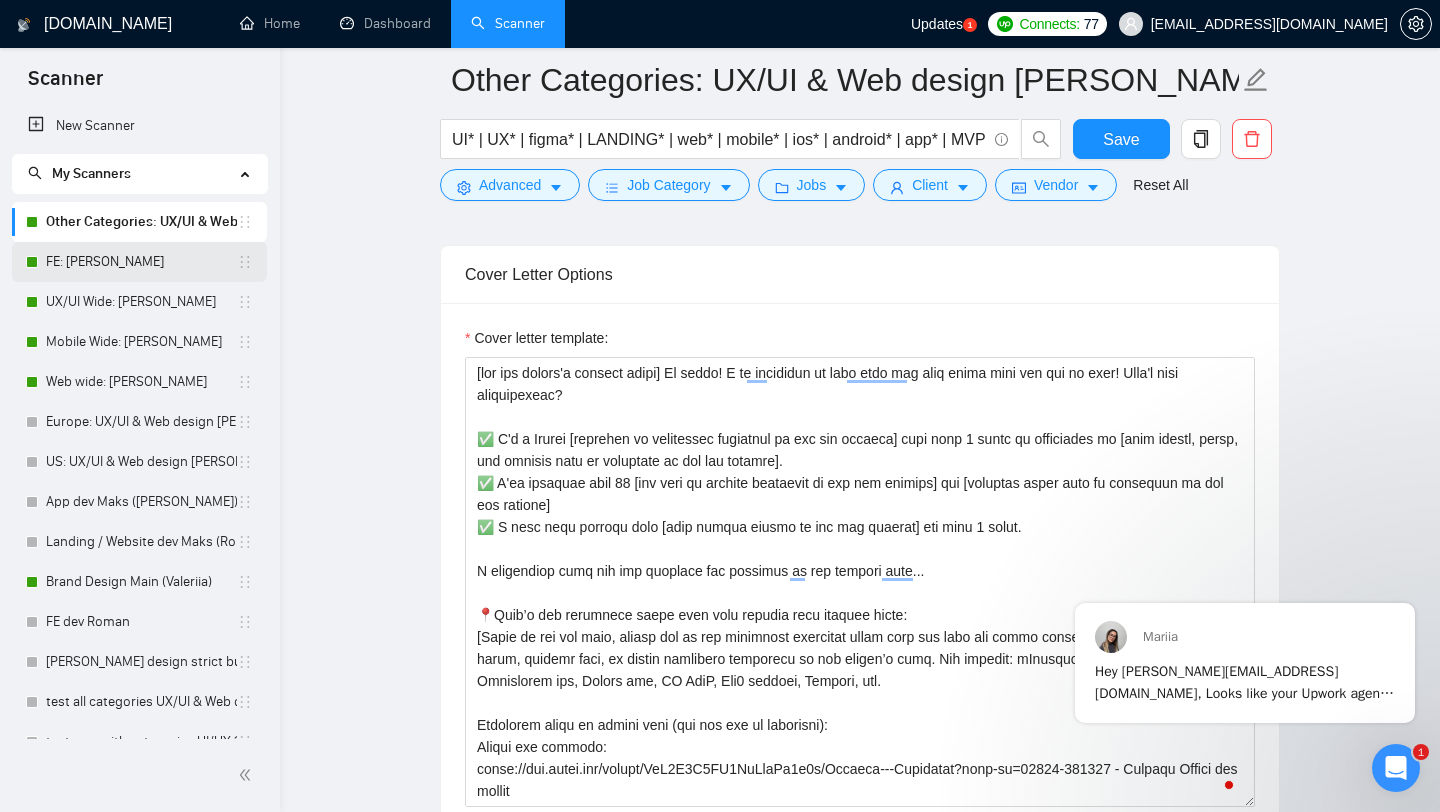 click on "FE: [PERSON_NAME]" at bounding box center [141, 262] 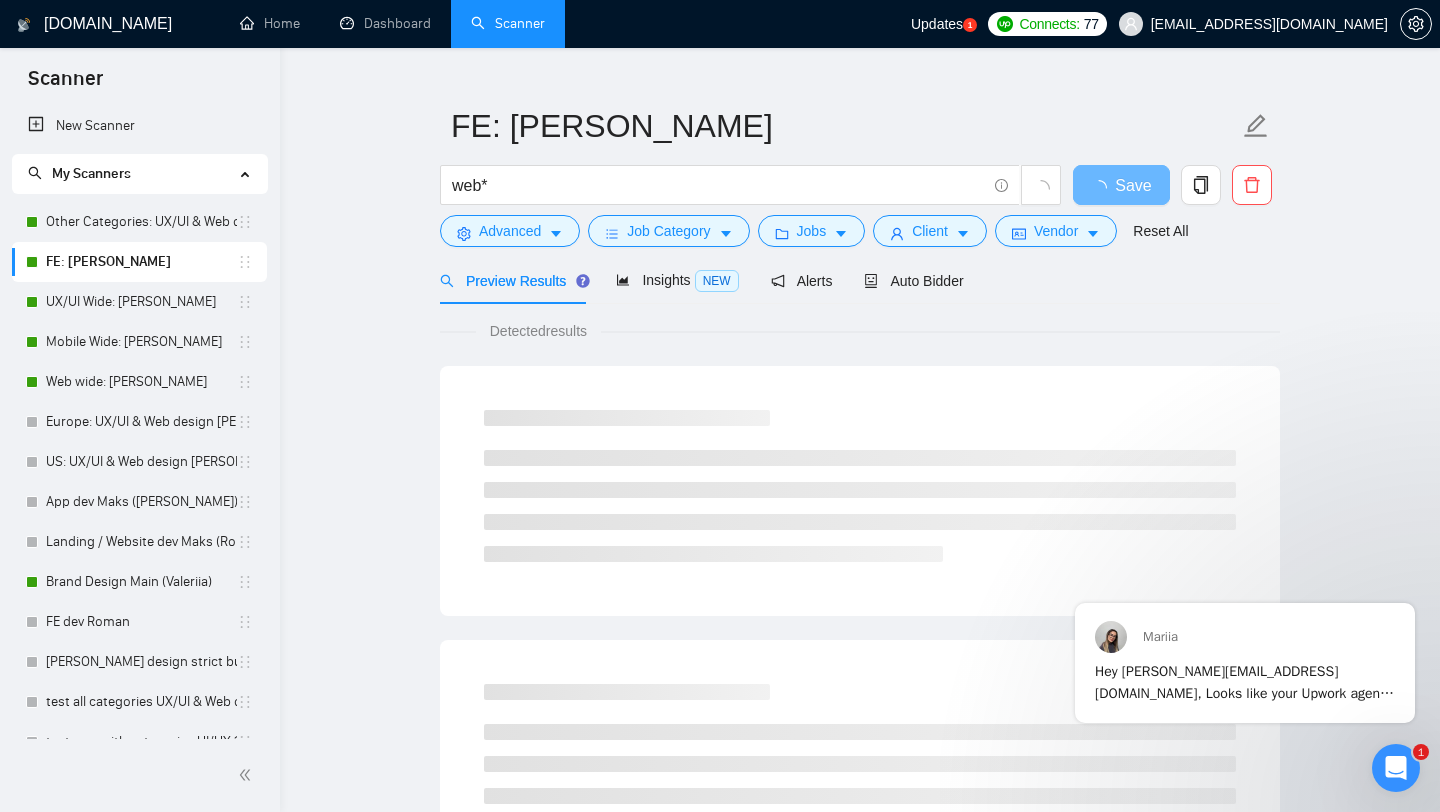 scroll, scrollTop: 41, scrollLeft: 0, axis: vertical 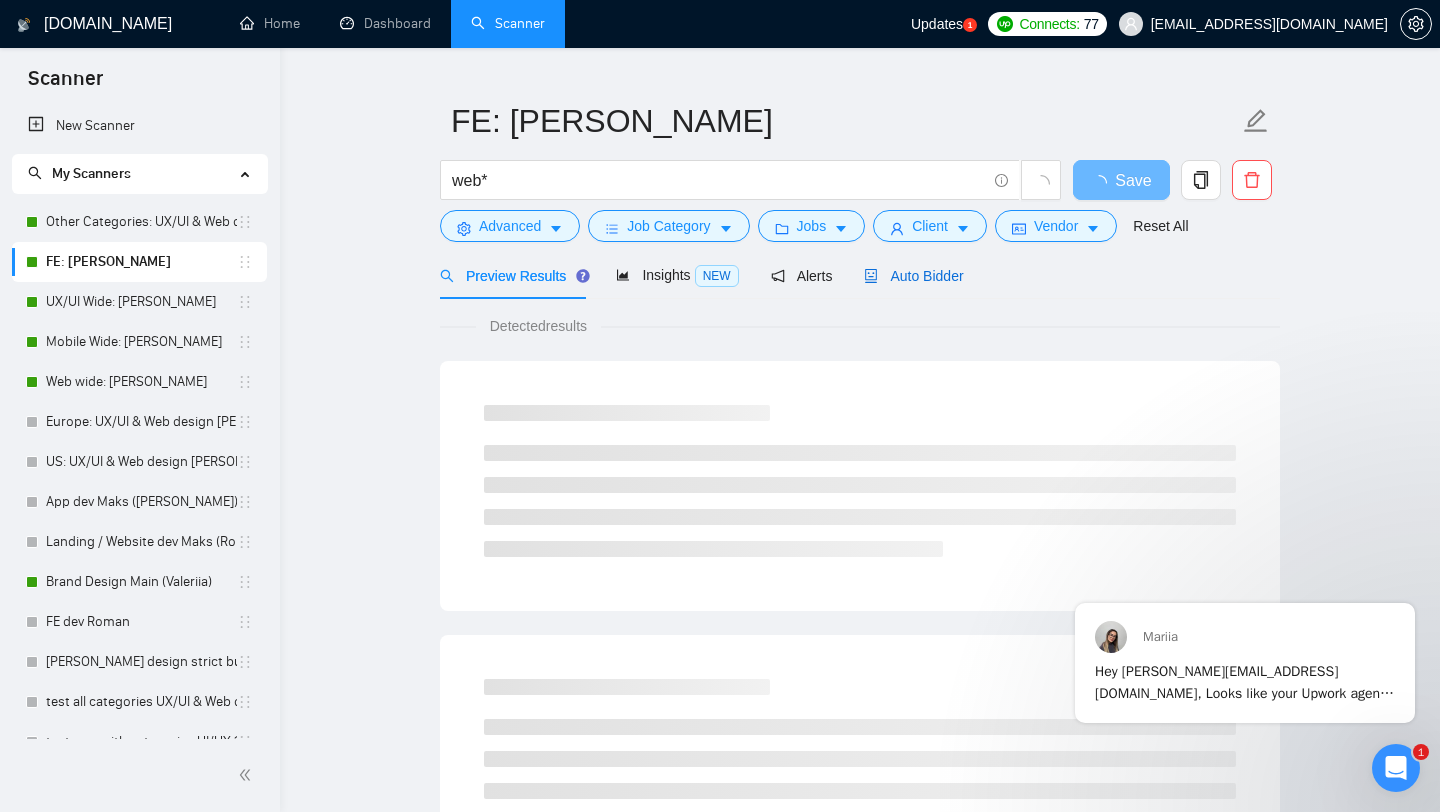 click on "Auto Bidder" at bounding box center [913, 276] 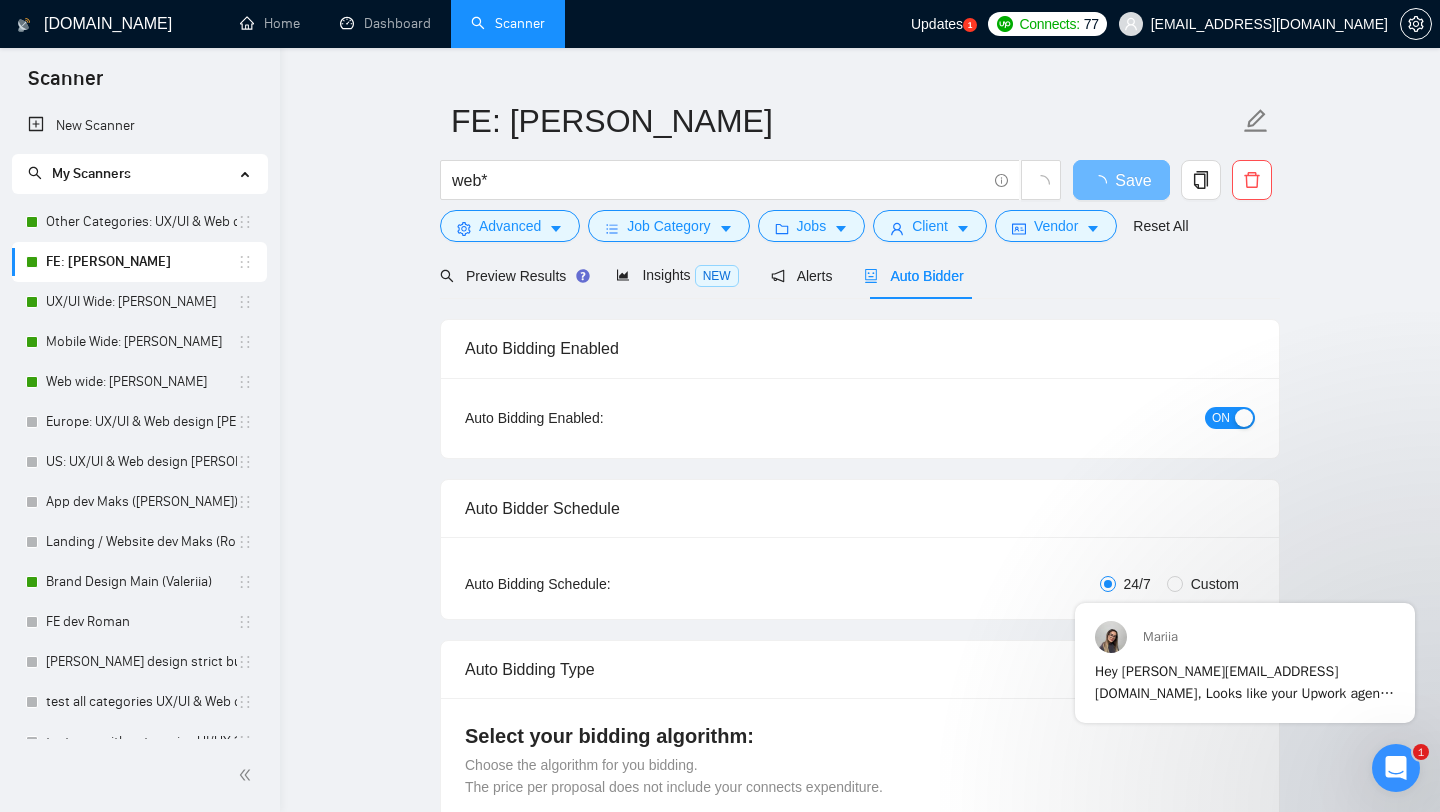 type 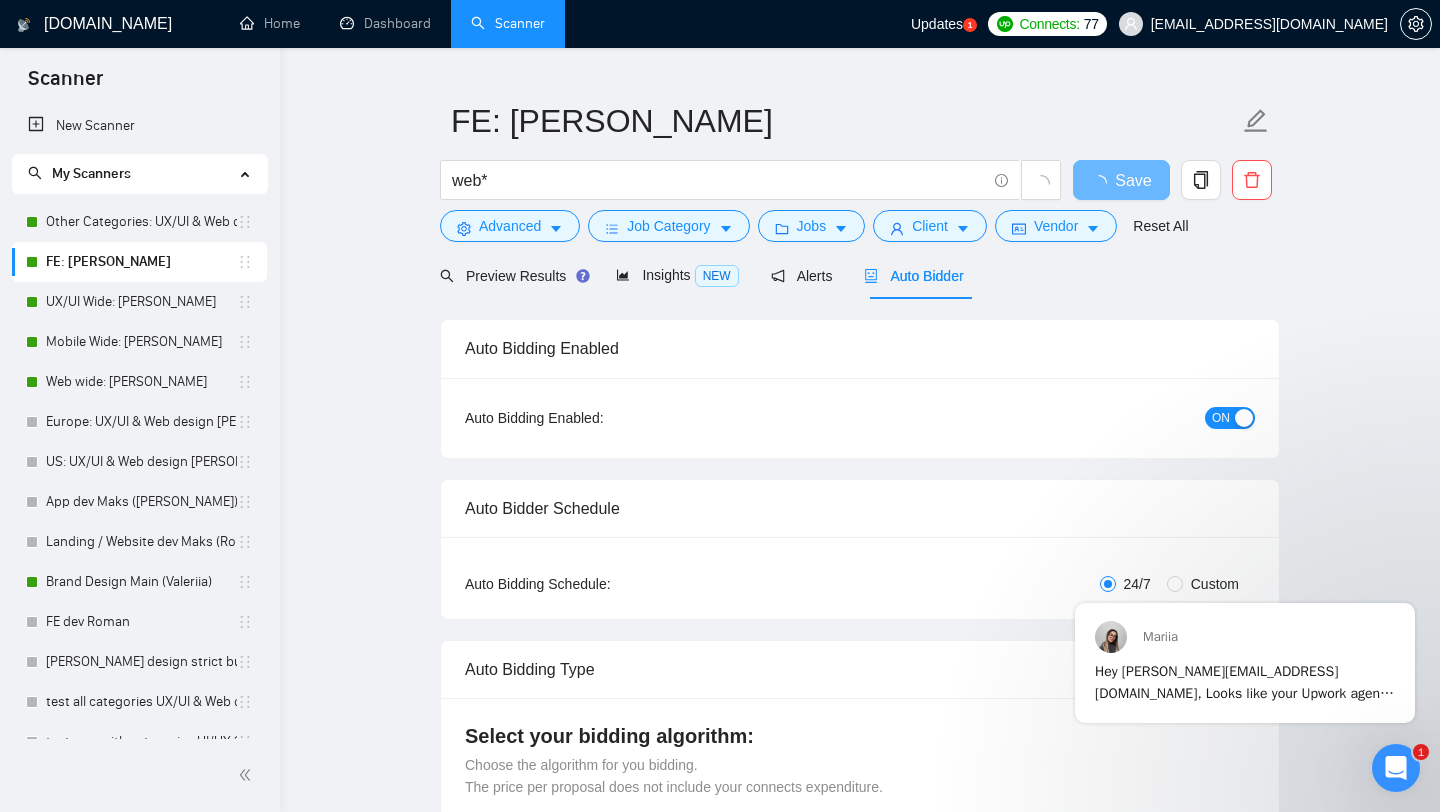 radio on "false" 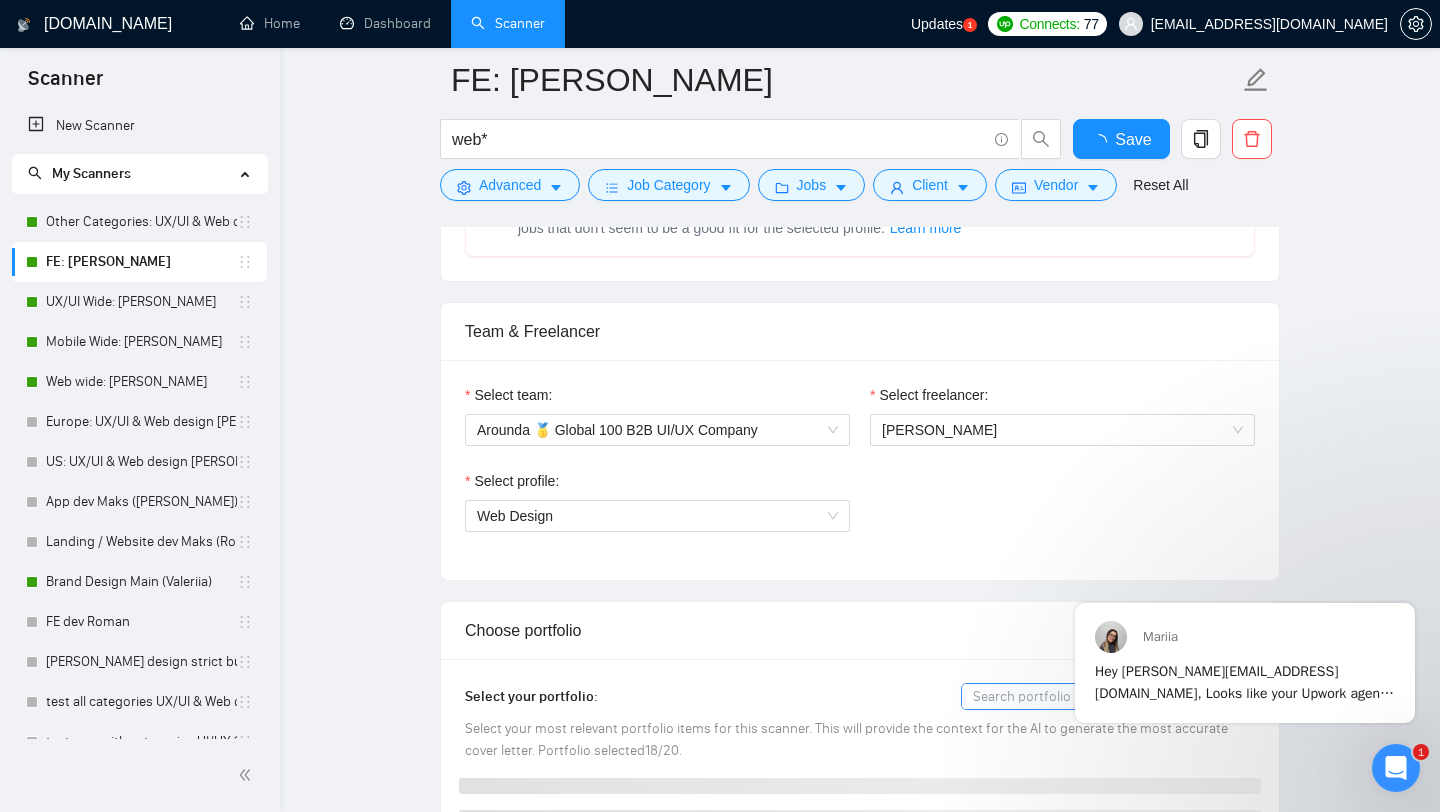 type 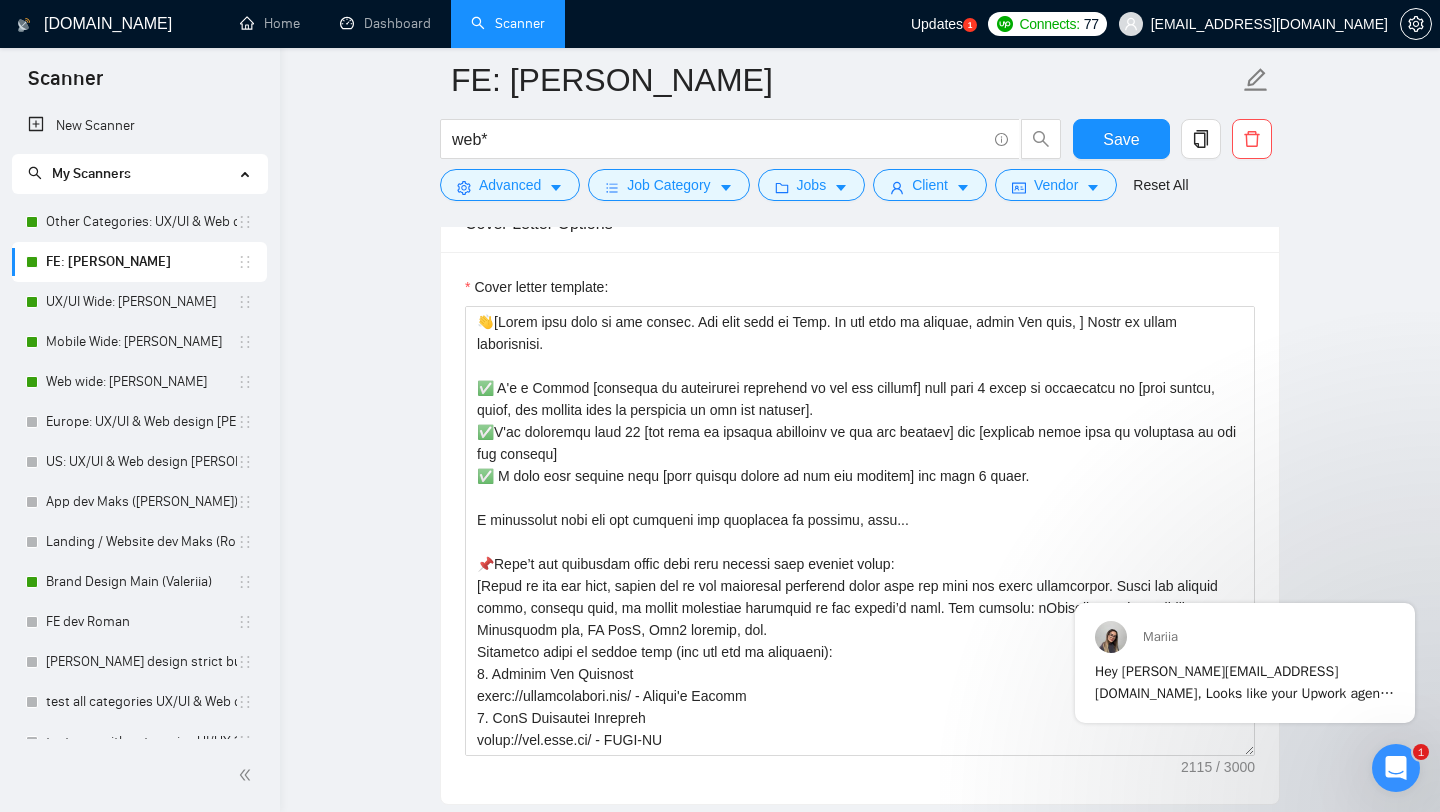 scroll, scrollTop: 2037, scrollLeft: 0, axis: vertical 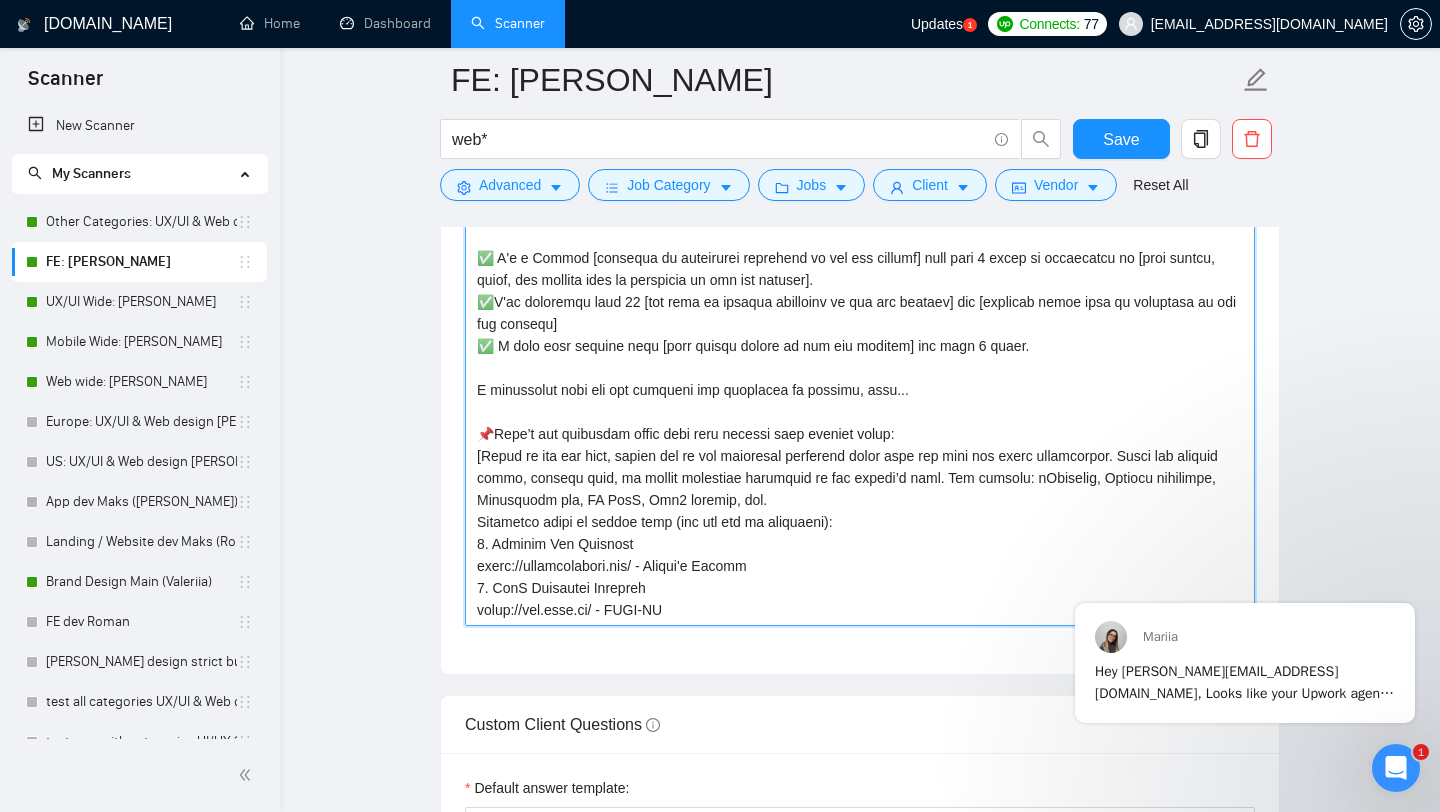 click on "Cover letter template:" at bounding box center (860, 401) 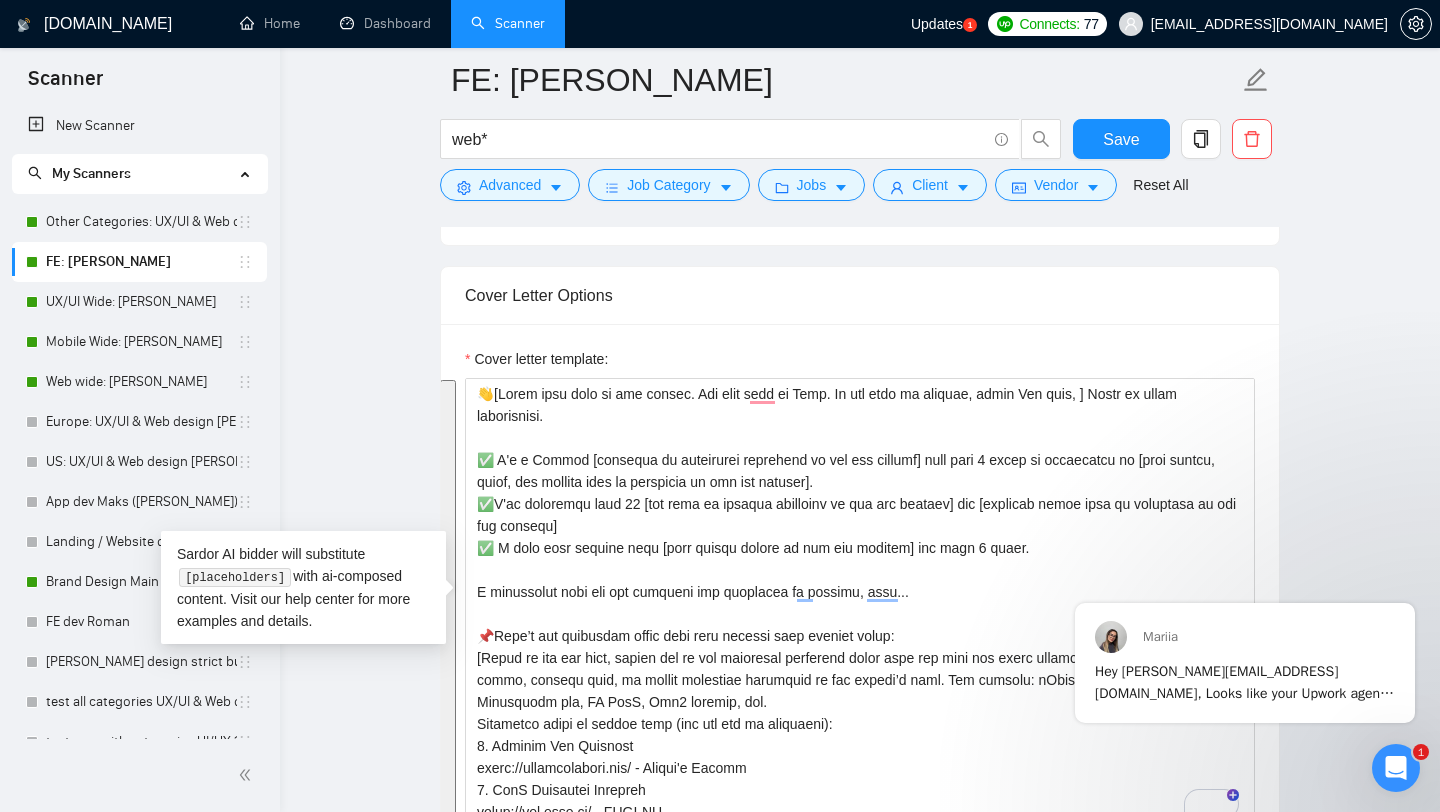 click on "FE: Roman web* Save Advanced   Job Category   Jobs   Client   Vendor   Reset All Preview Results Insights NEW Alerts Auto Bidder Auto Bidding Enabled Auto Bidding Enabled: ON Auto Bidder Schedule Auto Bidding Type: Automated (recommended) Semi-automated Auto Bidding Schedule: 24/7 Custom Custom Auto Bidder Schedule Repeat every week [DATE] [DATE] [DATE] [DATE] [DATE] [DATE] [DATE] Active Hours ( [GEOGRAPHIC_DATA]/[GEOGRAPHIC_DATA] ): From: 00:00 To: 00:00  (next day) ( 24  hours) [GEOGRAPHIC_DATA]/[GEOGRAPHIC_DATA] Auto Bidding Type Select your bidding algorithm: Choose the algorithm for you bidding. The price per proposal does not include your connects expenditure. Template Bidder Works great for narrow segments and short cover letters that don't change. 0.50  credits / proposal Sardor AI 🤖 Personalise your cover letter with ai [placeholders] 1.00  credits / proposal Experimental Laziza AI  👑   NEW   Learn more 2.00  credits / proposal 96.05 credits savings Team & Freelancer Select team: Arounda 🥇 Global 100 B2B UI/UX Company [PERSON_NAME]" at bounding box center (860, 856) 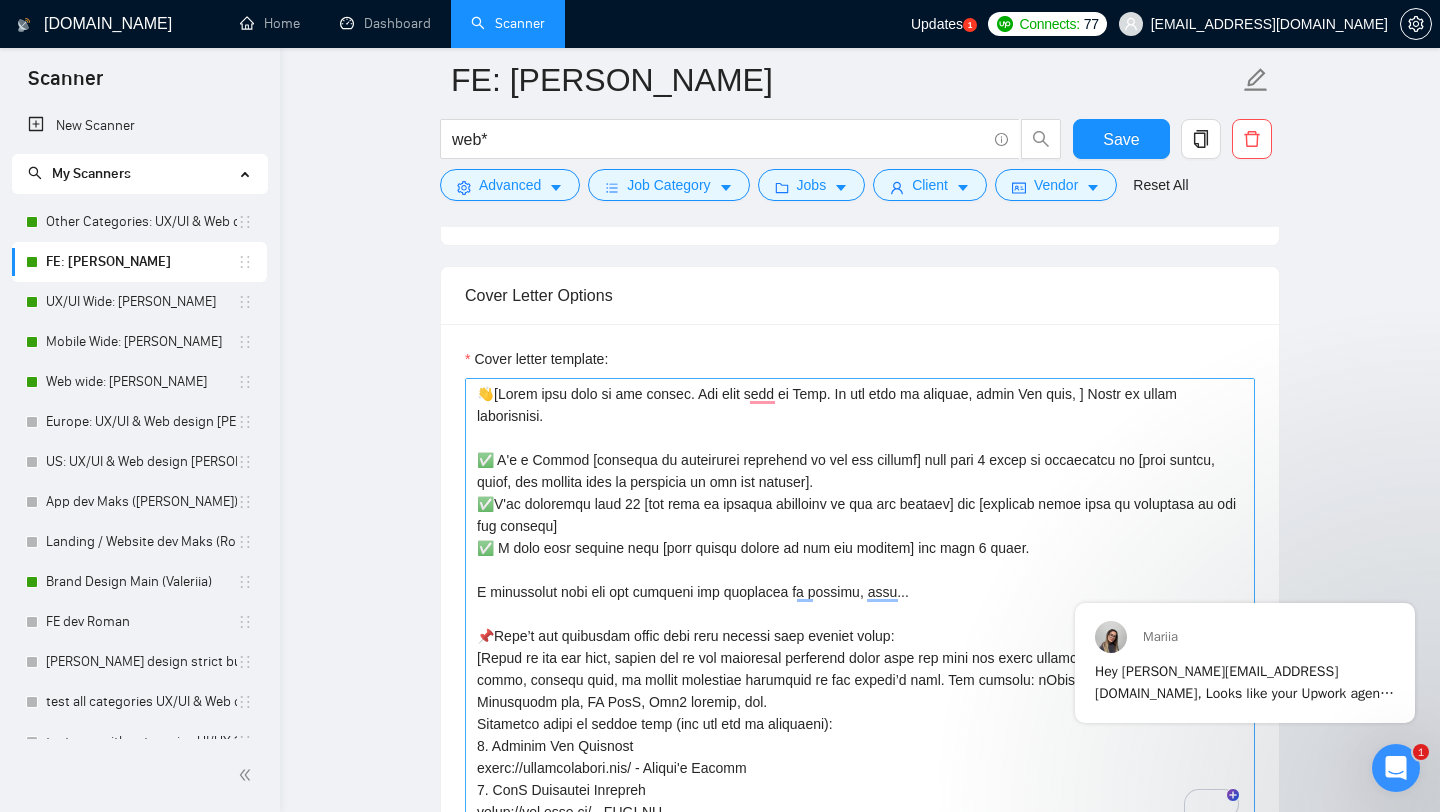scroll, scrollTop: 24, scrollLeft: 0, axis: vertical 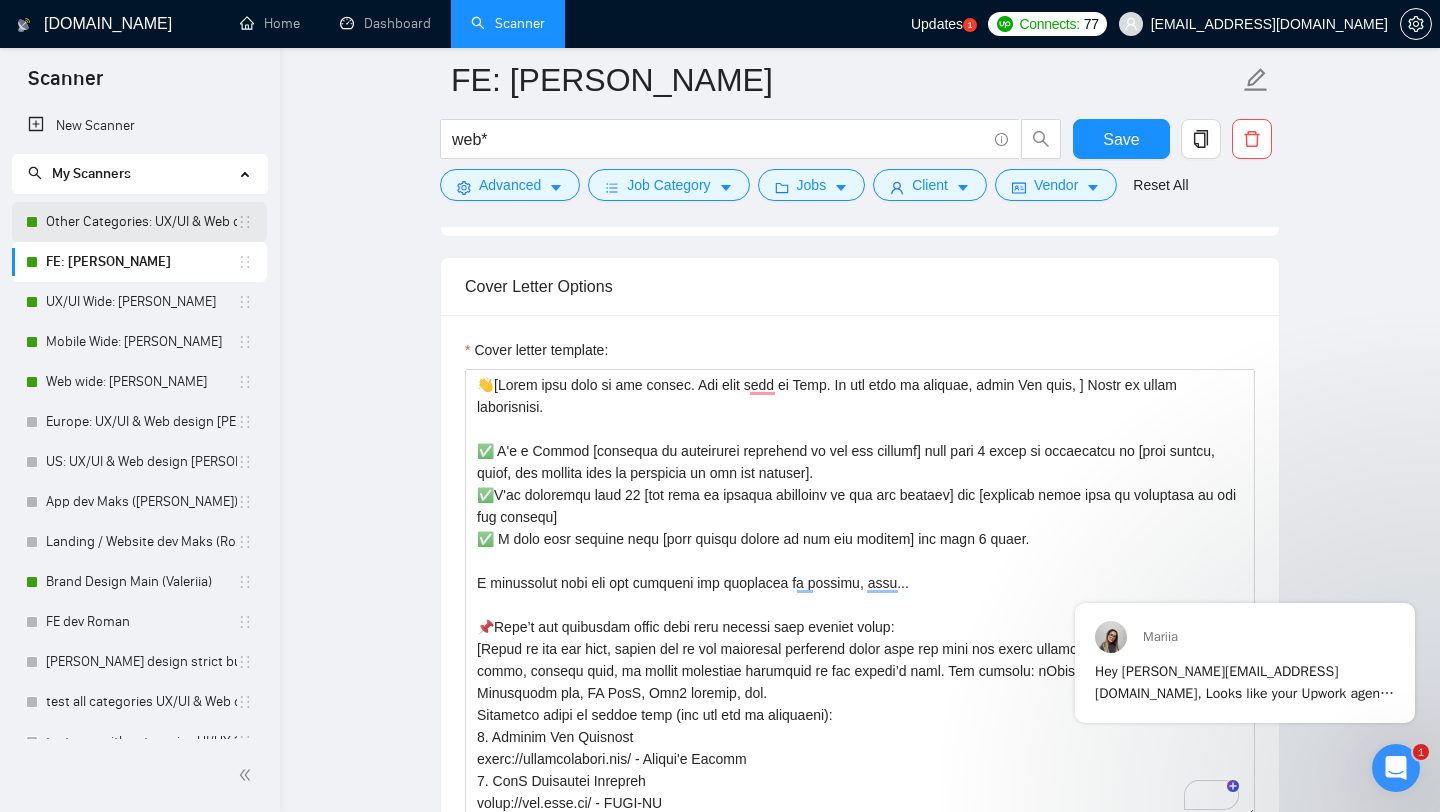 click on "Other Categories: UX/UI & Web design [PERSON_NAME]" at bounding box center [141, 222] 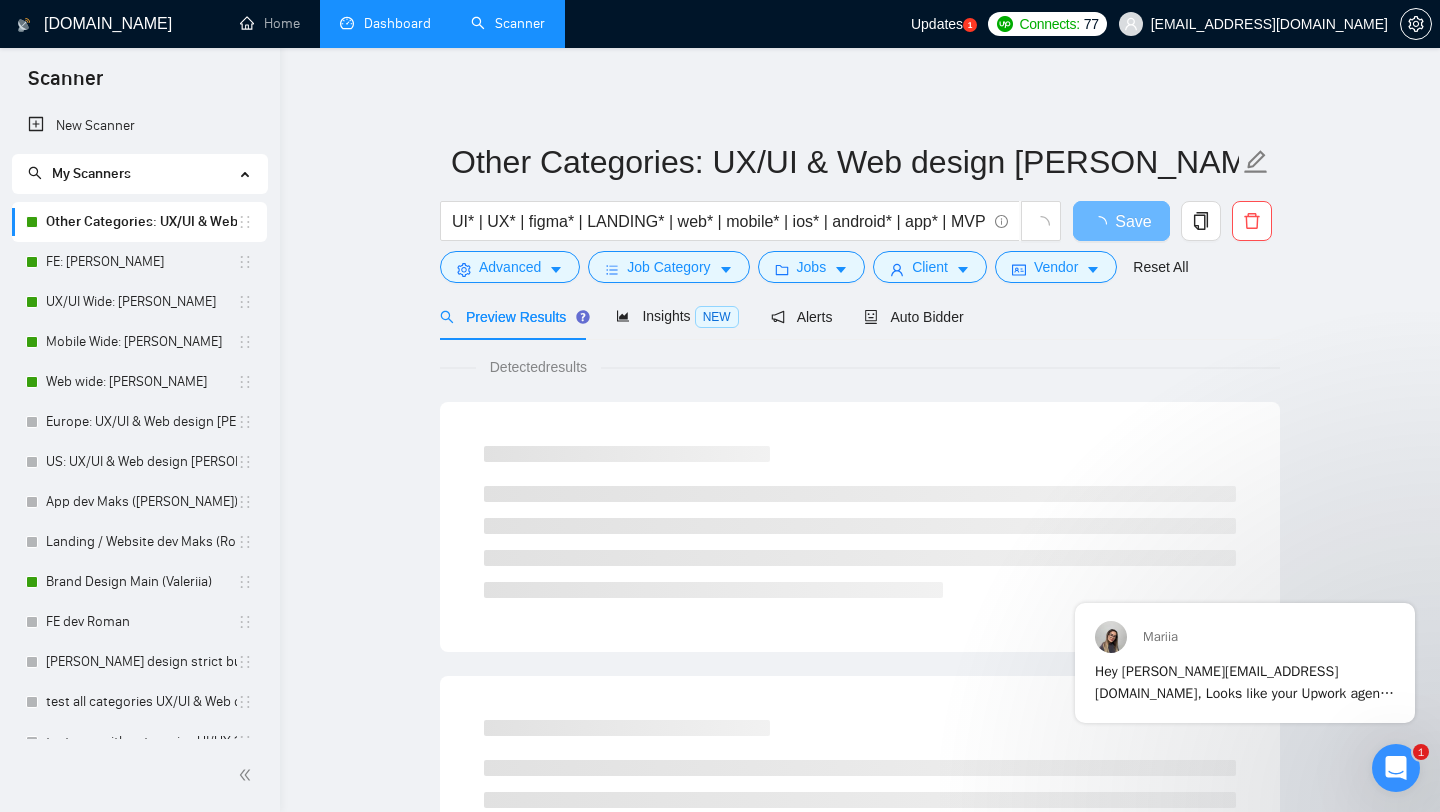 click on "Dashboard" at bounding box center (385, 23) 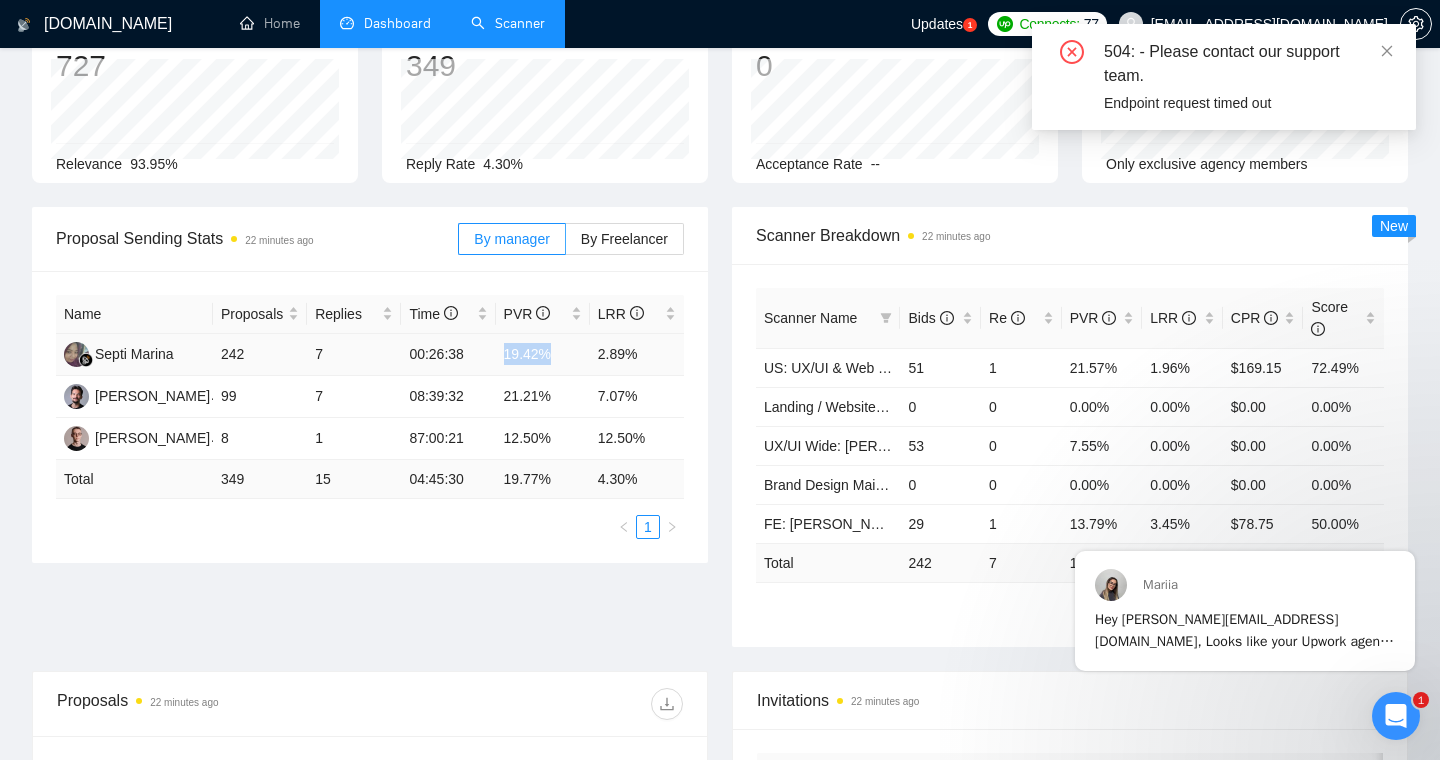 drag, startPoint x: 503, startPoint y: 351, endPoint x: 557, endPoint y: 351, distance: 54 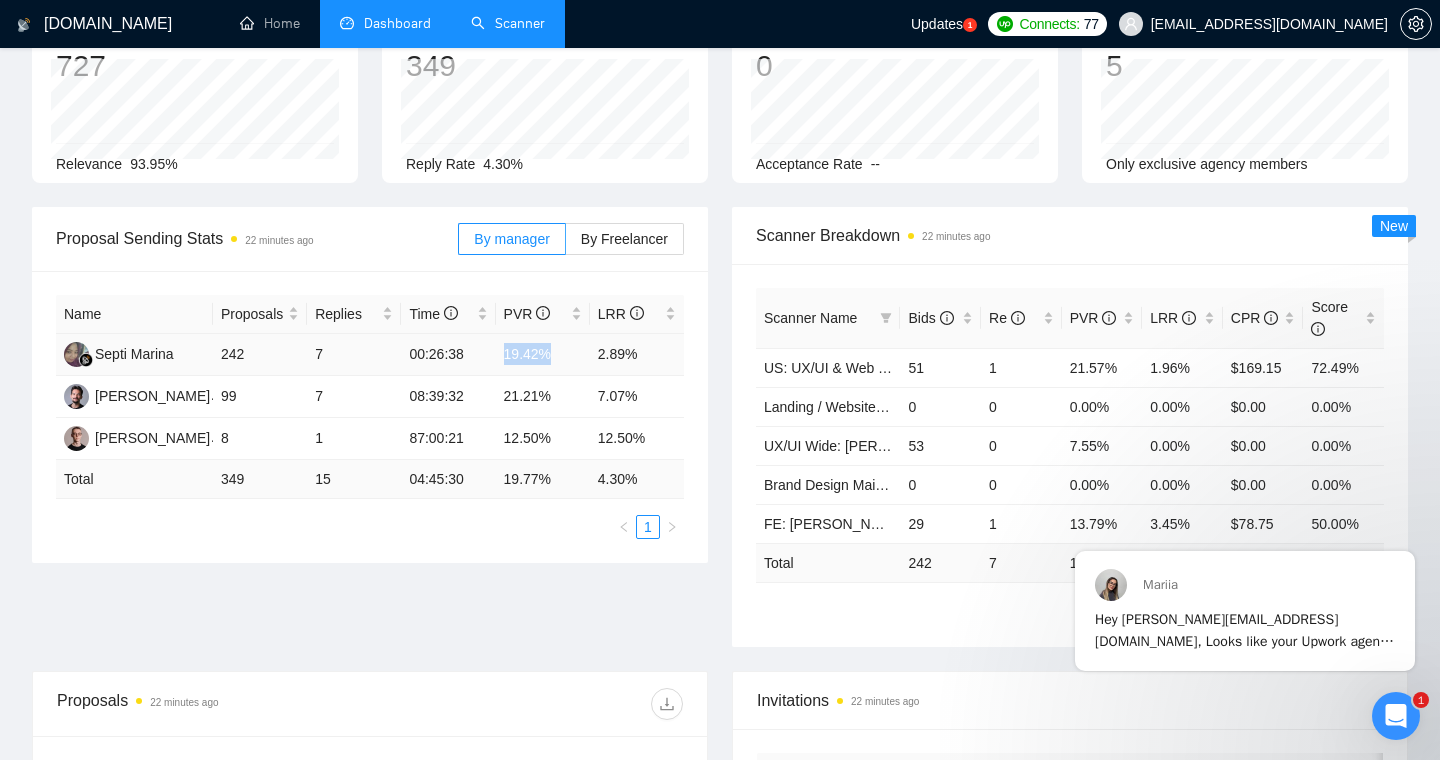 drag, startPoint x: 503, startPoint y: 352, endPoint x: 612, endPoint y: 356, distance: 109.07337 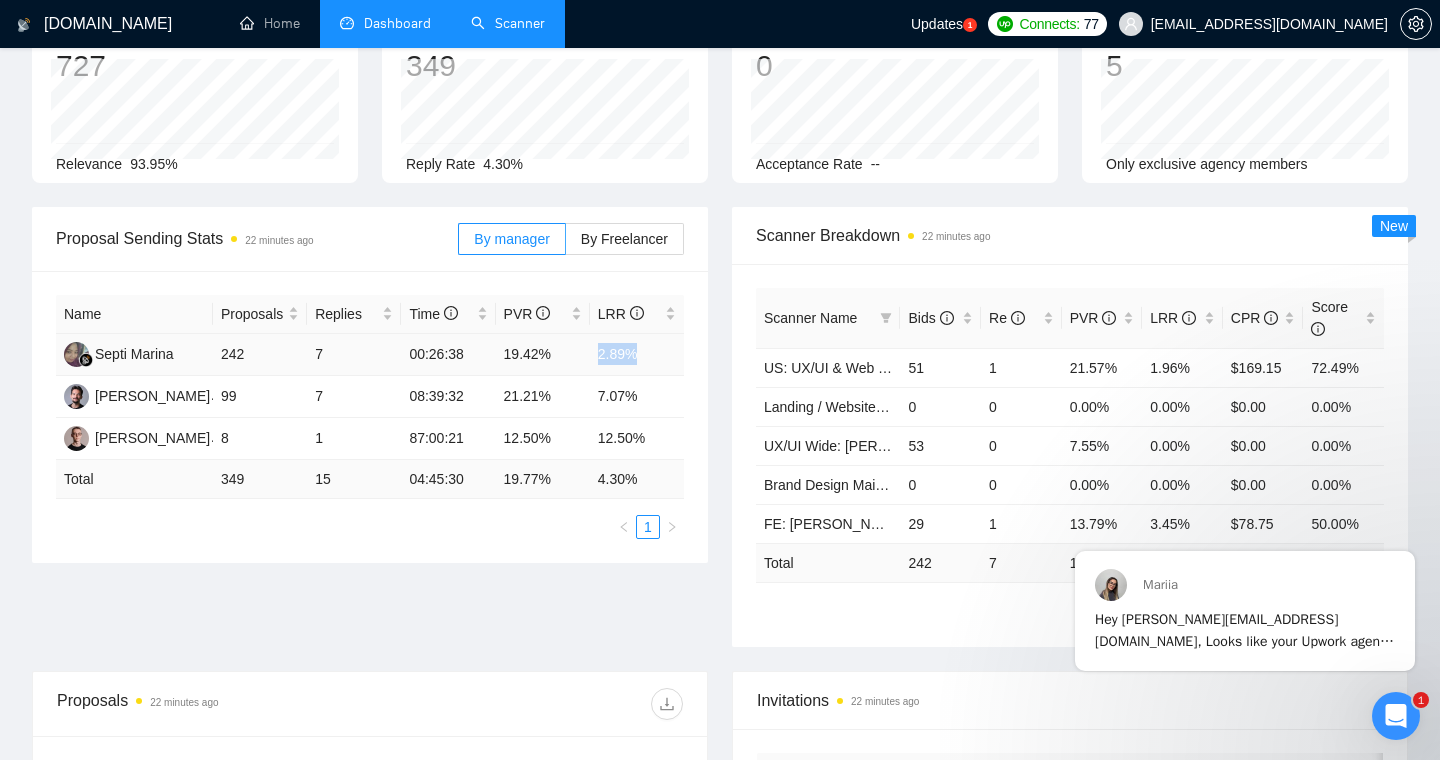 drag, startPoint x: 599, startPoint y: 352, endPoint x: 652, endPoint y: 352, distance: 53 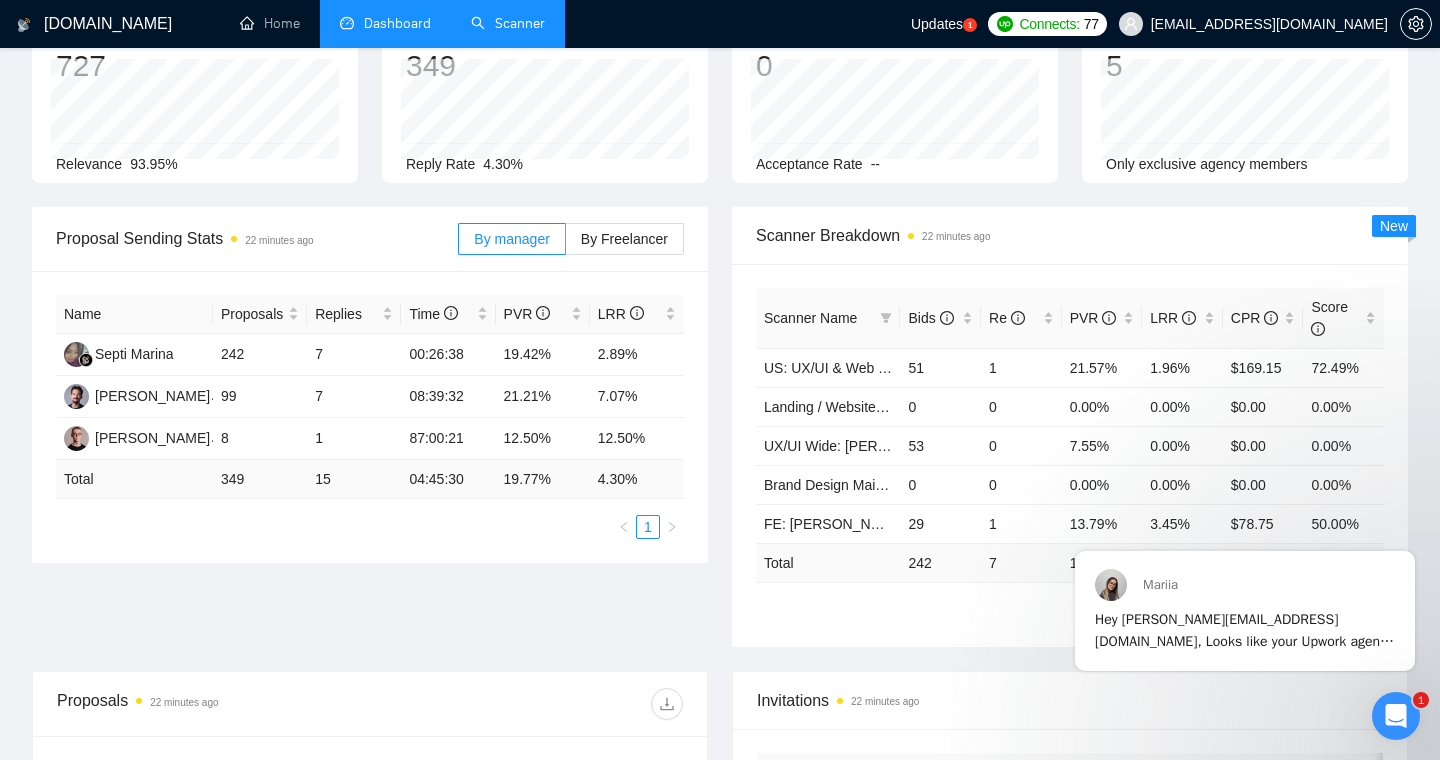 click on "Proposal Sending Stats 22 minutes ago By manager By Freelancer Name Proposals Replies Time   PVR   LRR   Septi Marina 242 7 00:26:38 19.42% 2.89% Roman Van 99 7 08:39:32 21.21% 7.07% [PERSON_NAME] 8 1 87:00:21 12.50% 12.50% Total 349 15 04:45:30 19.77 % 4.30 % 1 Scanner Breakdown 22 minutes ago Scanner Name Bids   Re   PVR   LRR   CPR   Score   US: UX/UI & Web design [PERSON_NAME] 51 1 21.57% 1.96% $169.15 72.49%  Landing / Website dev Maks (Roman V) 0 0 0.00% 0.00% $0.00 0.00% UX/UI Wide: [PERSON_NAME] 53 0 7.55% 0.00% $0.00 0.00% Brand Design Main (Valeriia) 0 0 0.00% 0.00% $0.00 0.00% FE: Roman 29 1 13.79% 3.45% $78.75 50.00% Total 242 7 19.42 % 2.89 % $ 71.15 59.22 % 1 2 3 New" at bounding box center [720, 439] 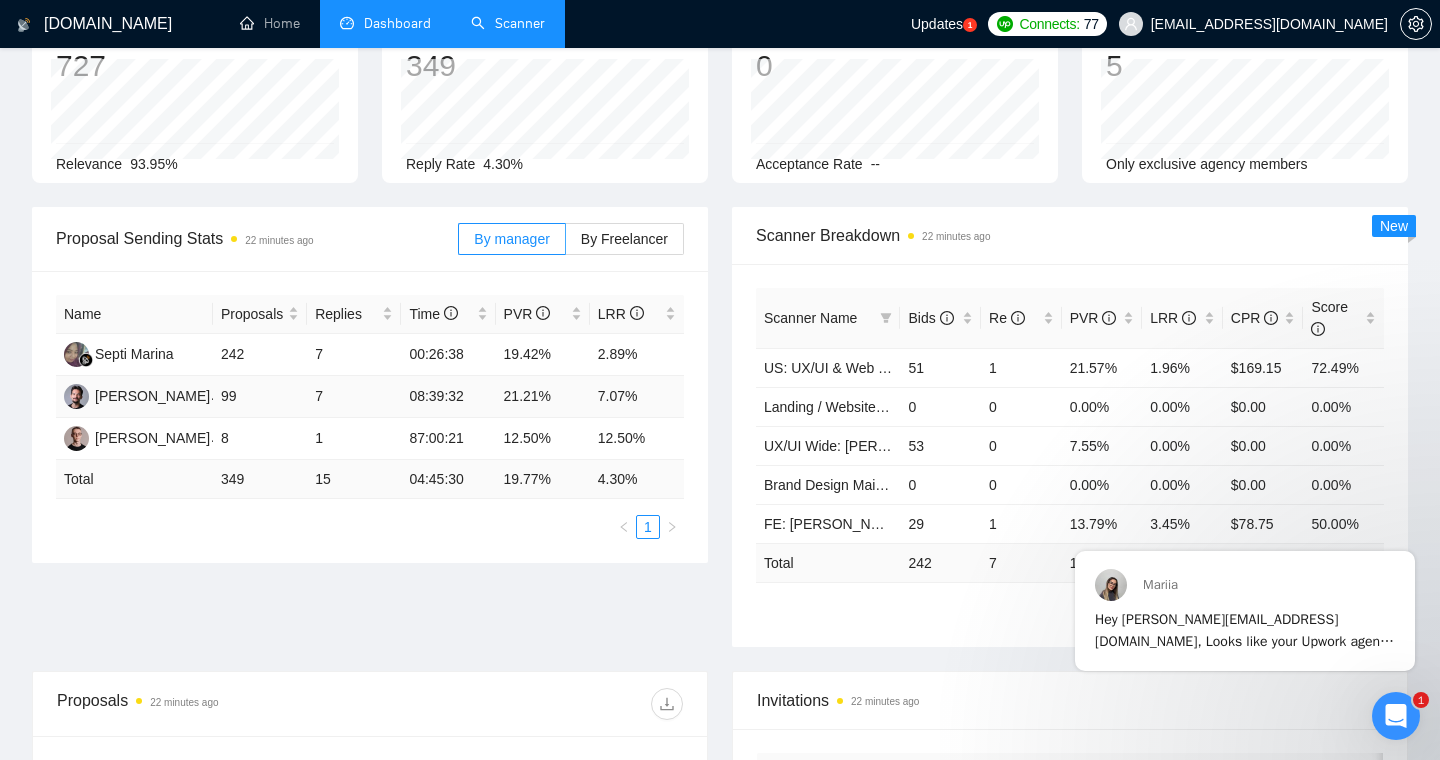 scroll, scrollTop: 0, scrollLeft: 0, axis: both 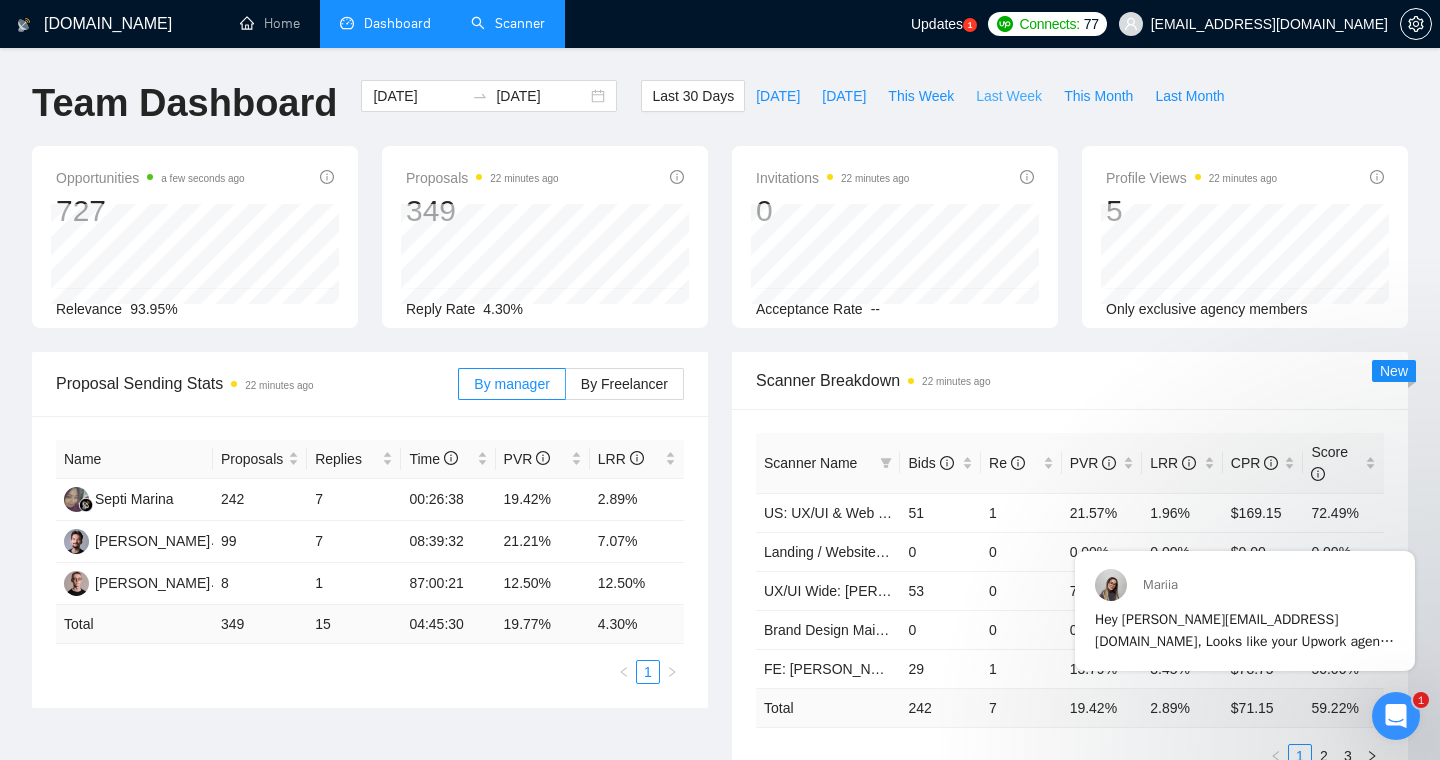 click on "Last Week" at bounding box center [1009, 96] 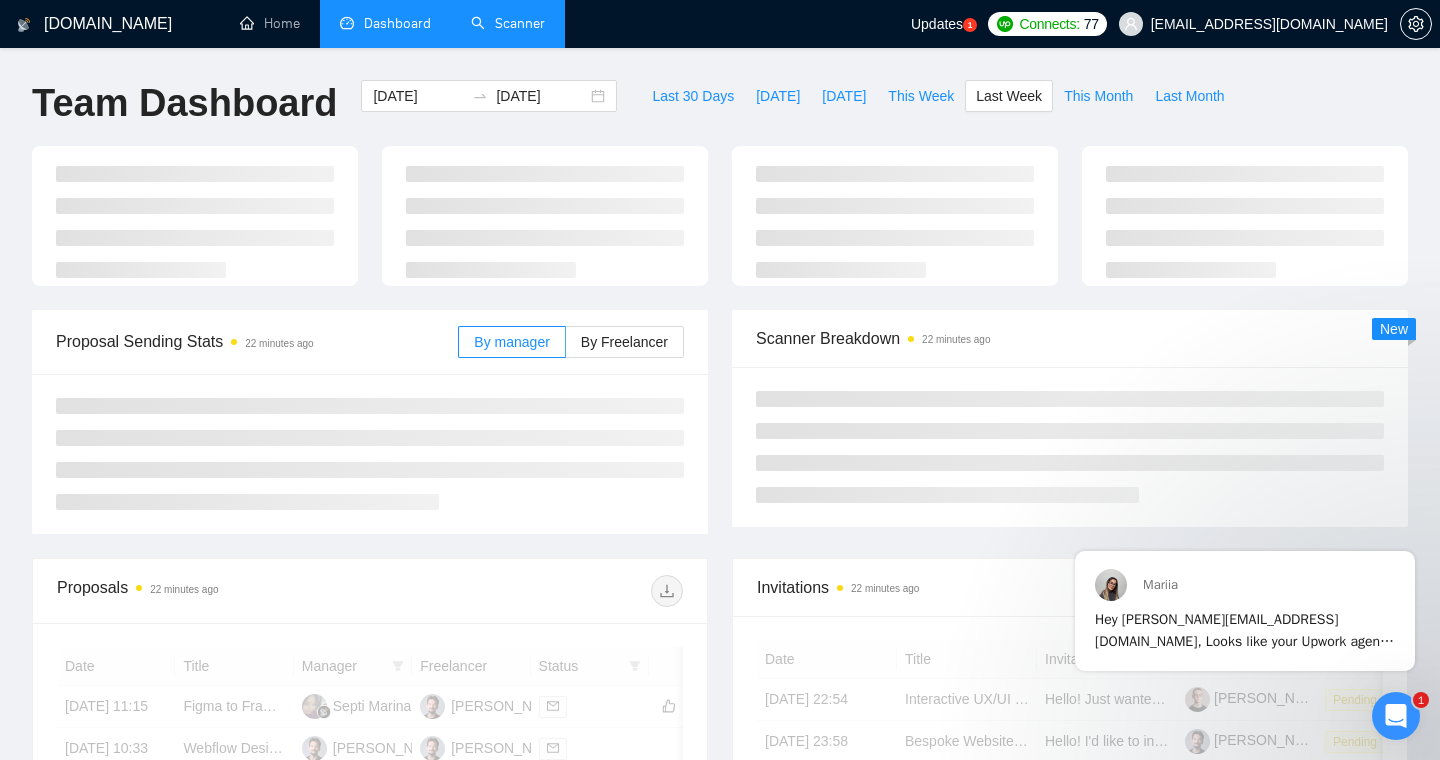 type on "[DATE]" 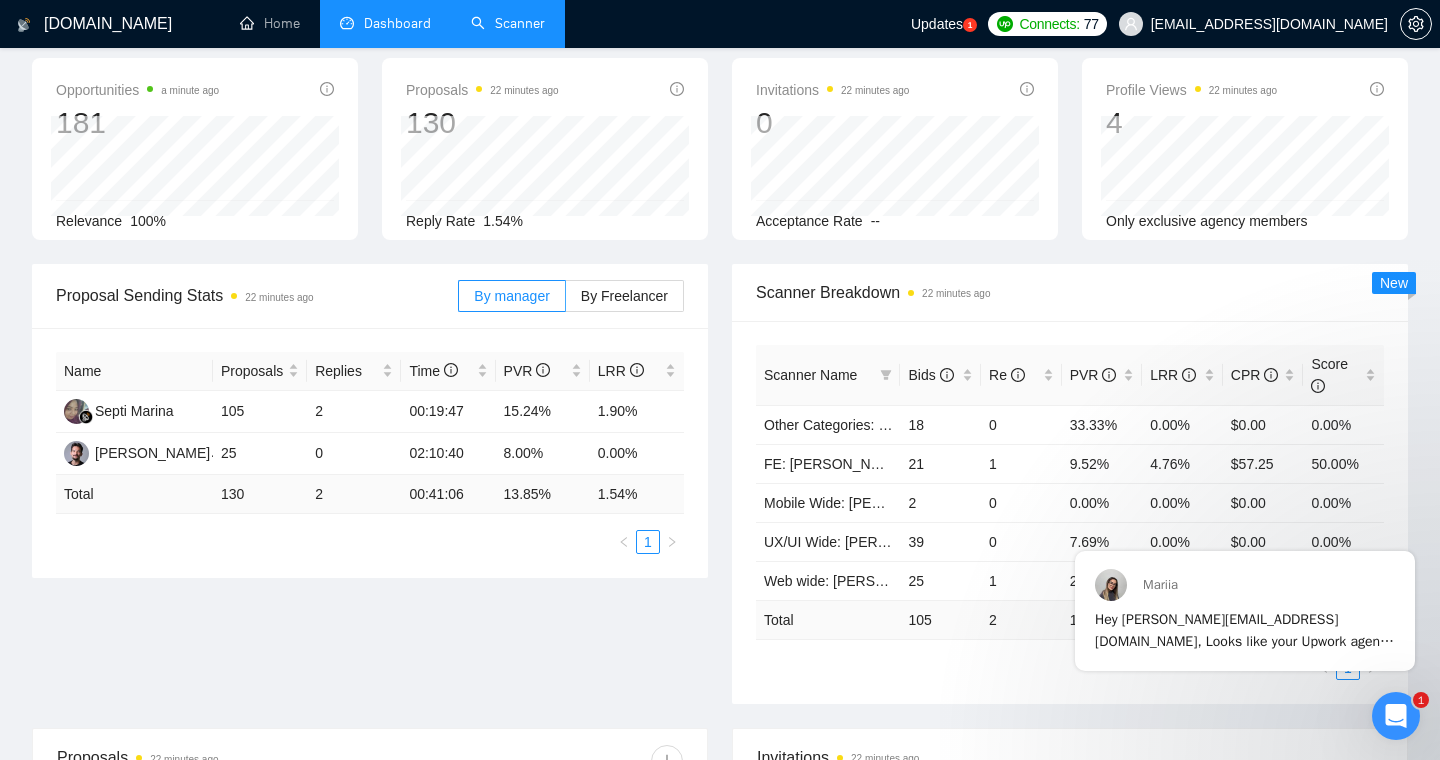 scroll, scrollTop: 0, scrollLeft: 0, axis: both 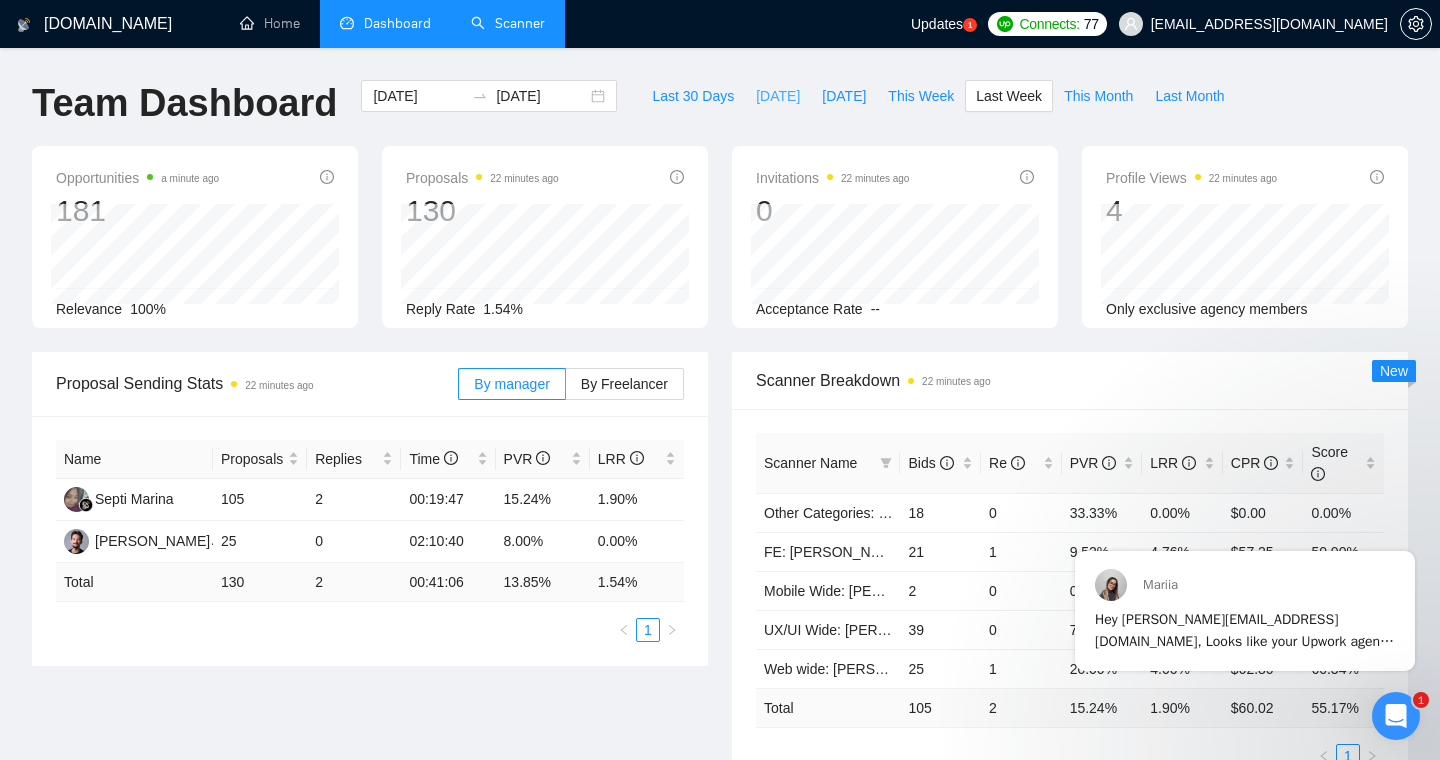 click on "[DATE]" at bounding box center [778, 96] 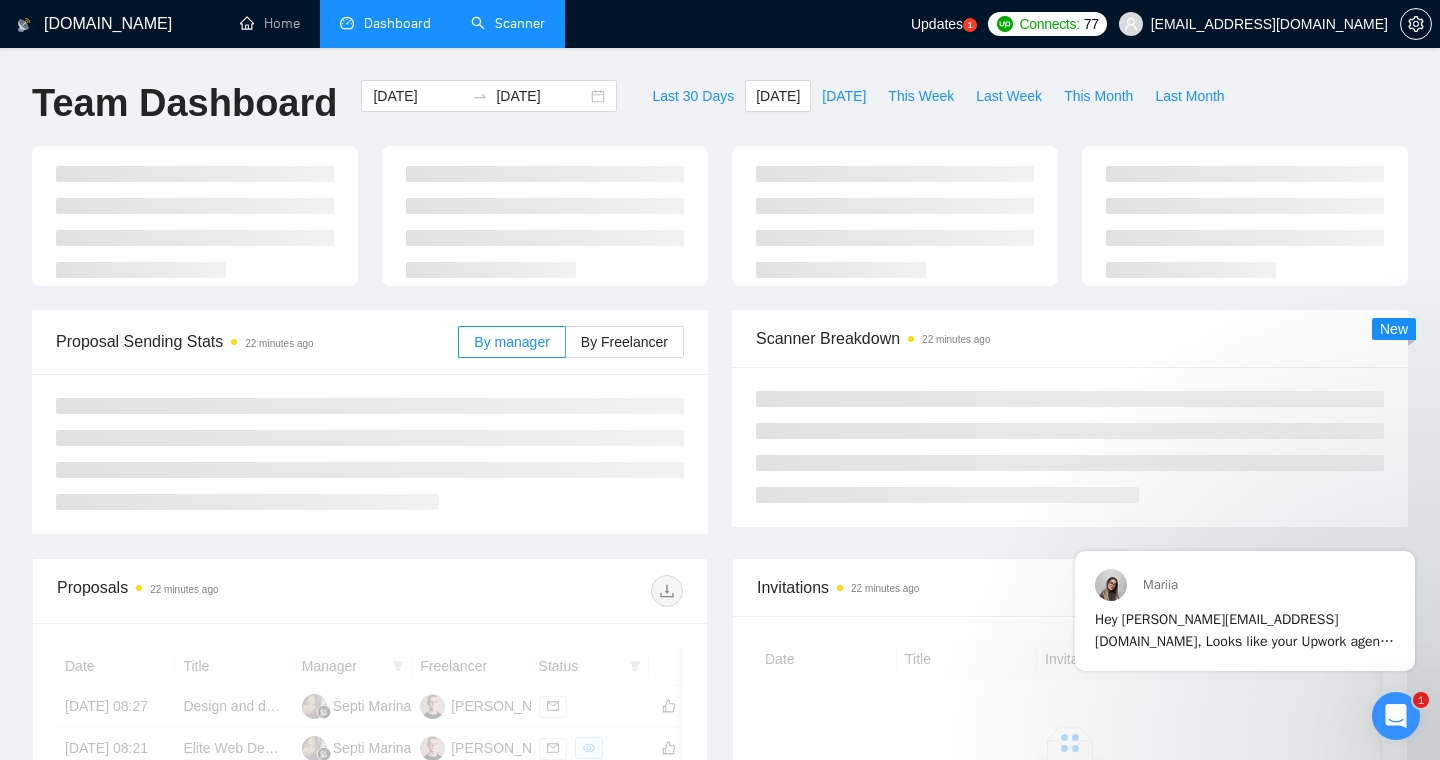 type on "[DATE]" 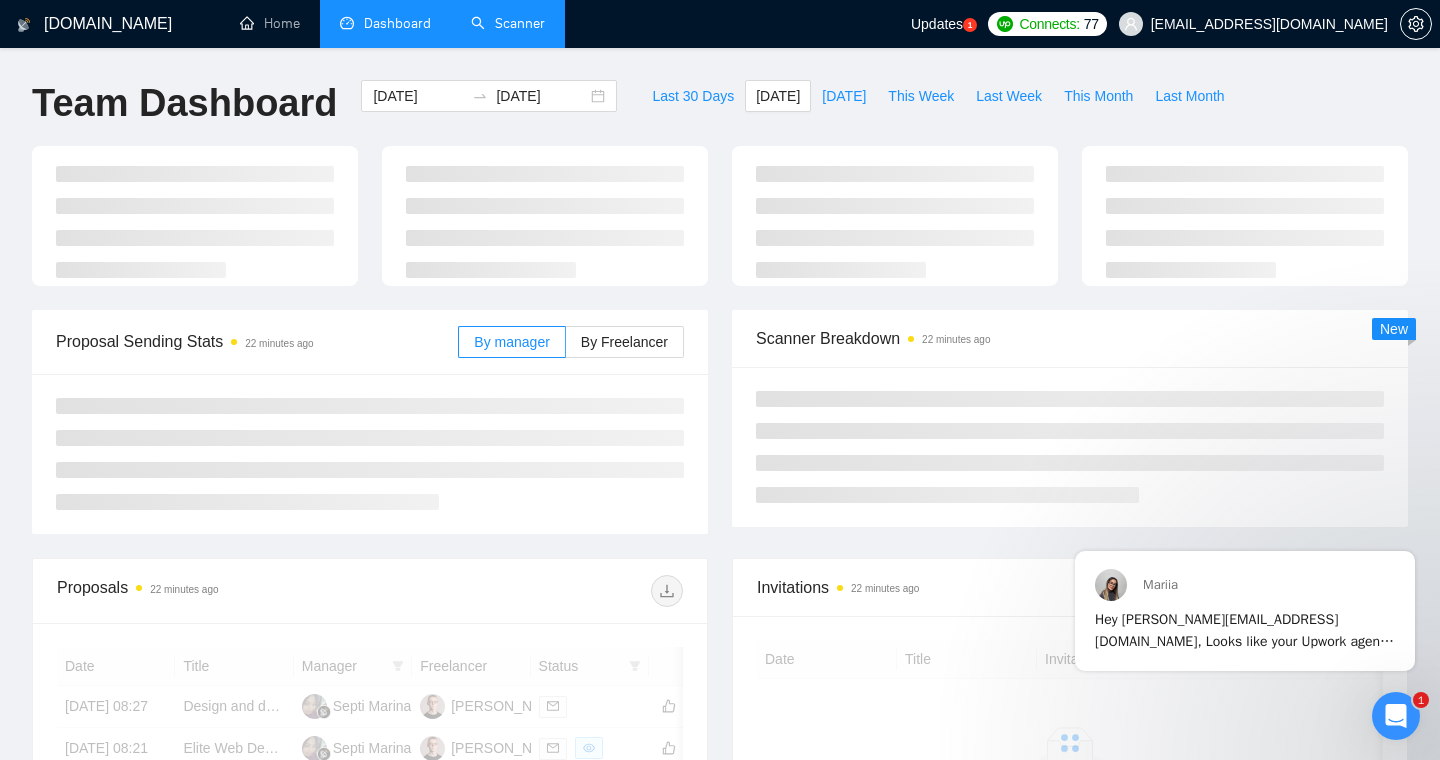 type on "[DATE]" 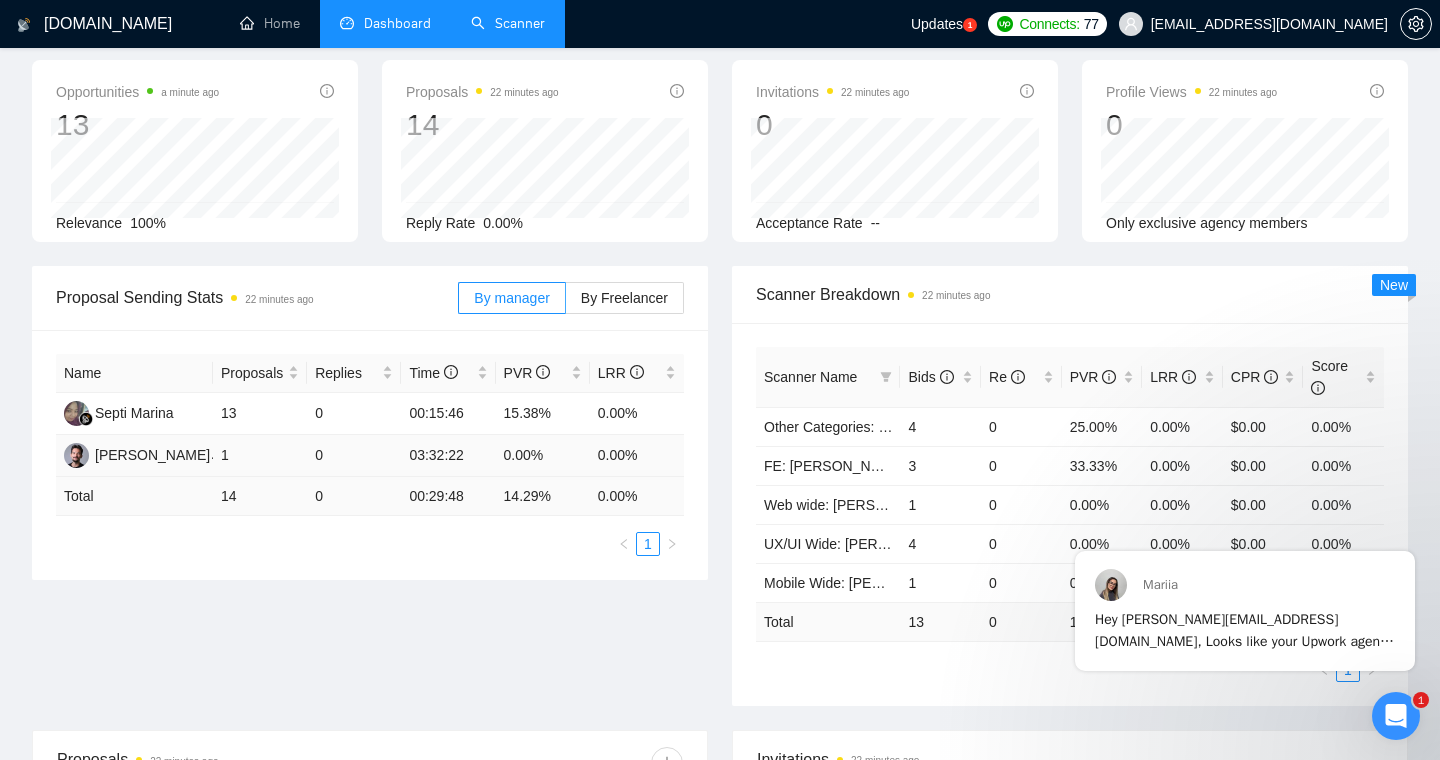 scroll, scrollTop: 0, scrollLeft: 0, axis: both 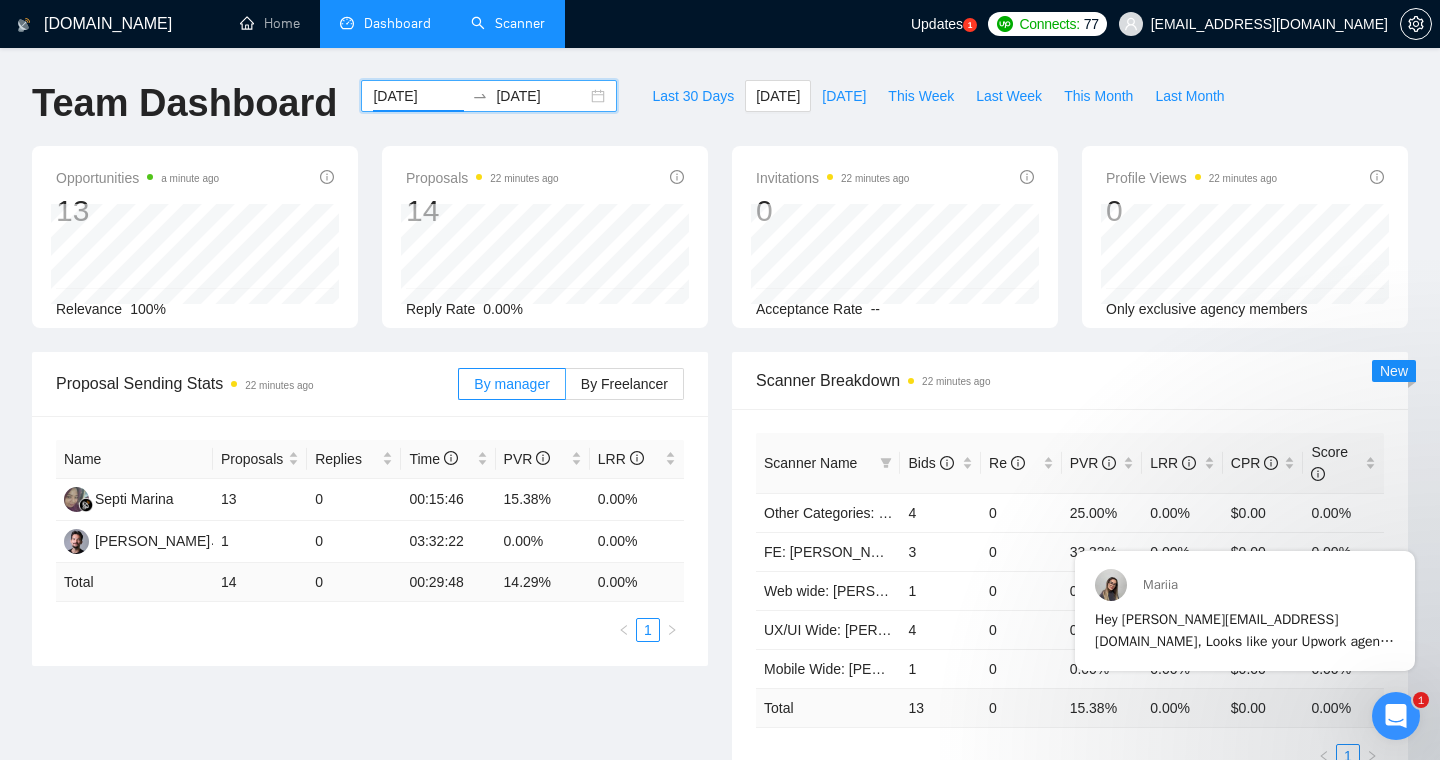 click on "[DATE]" at bounding box center (418, 96) 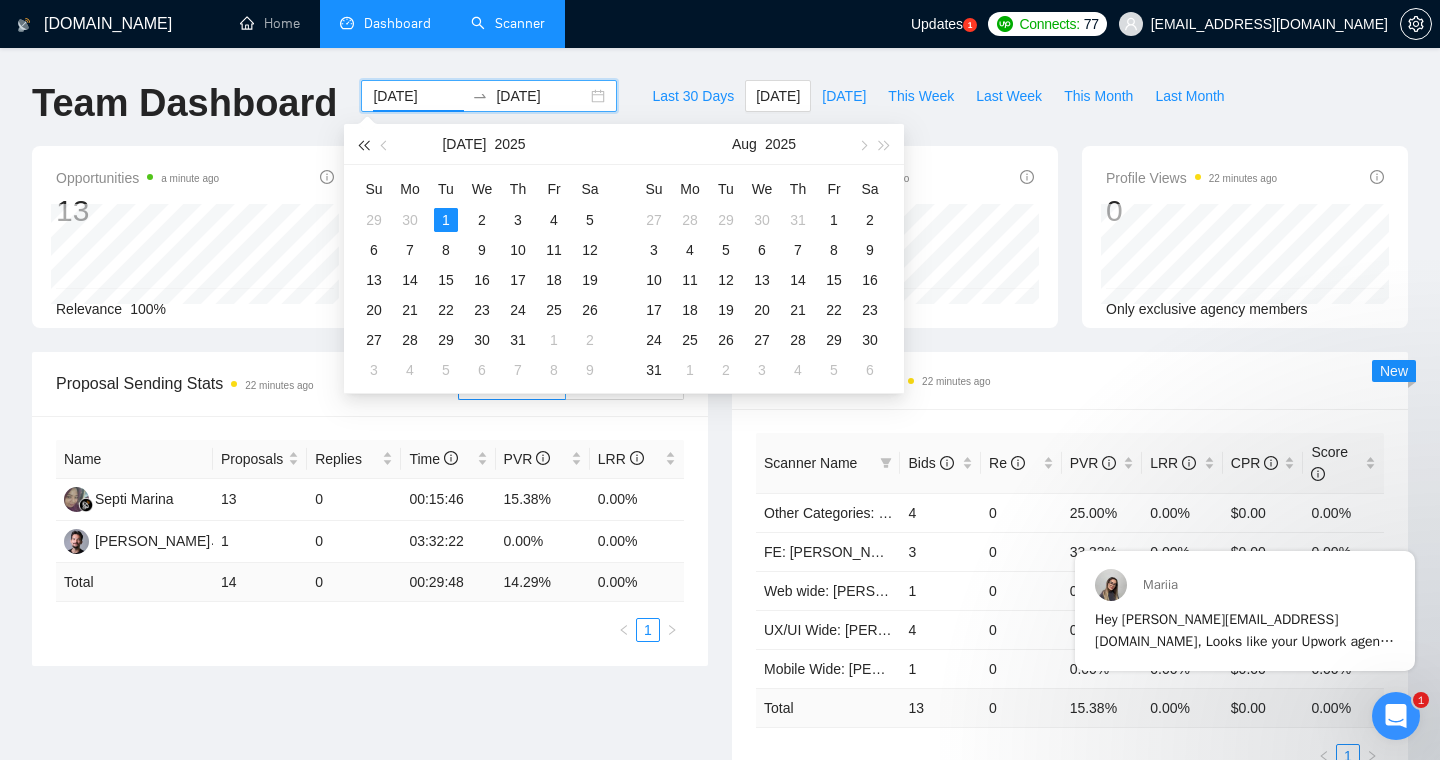 click at bounding box center (363, 144) 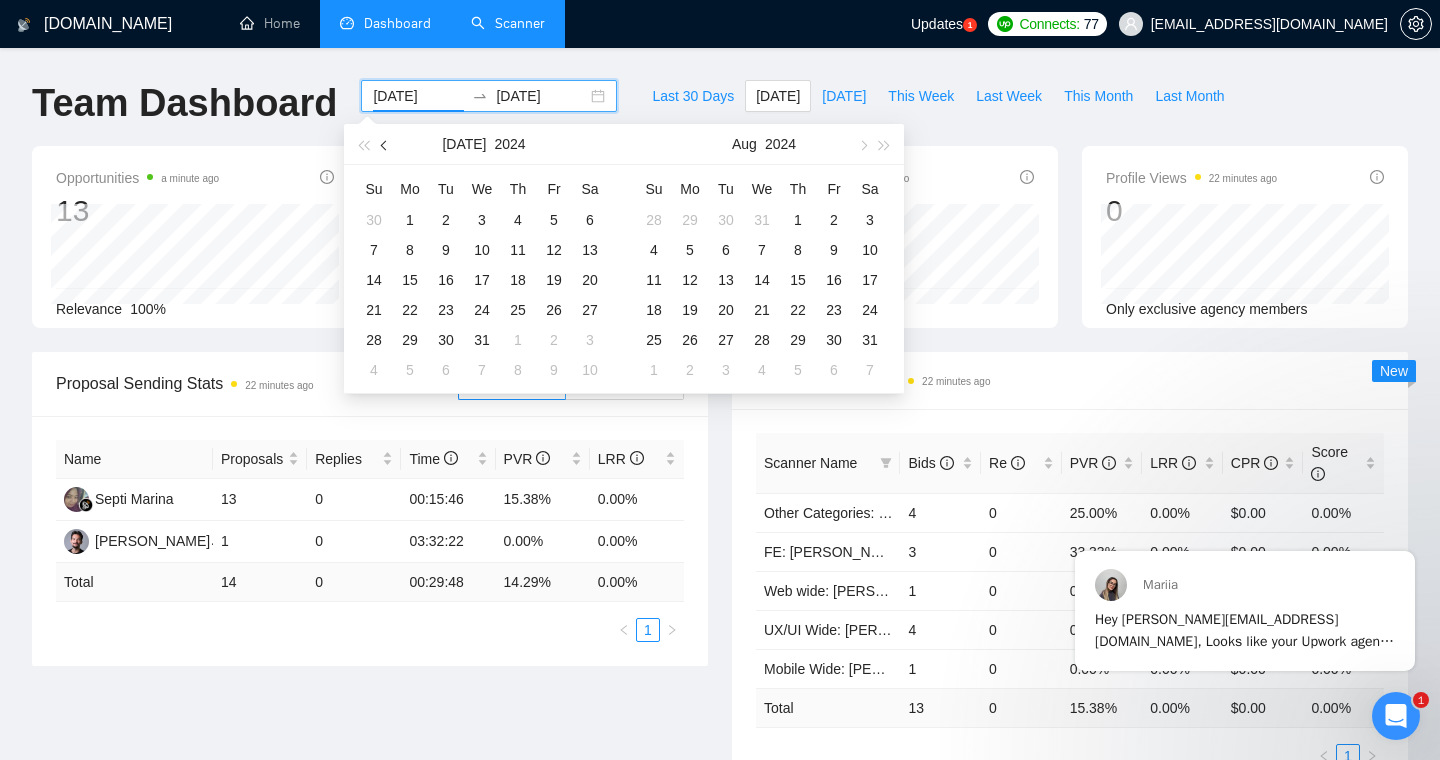 click at bounding box center (385, 144) 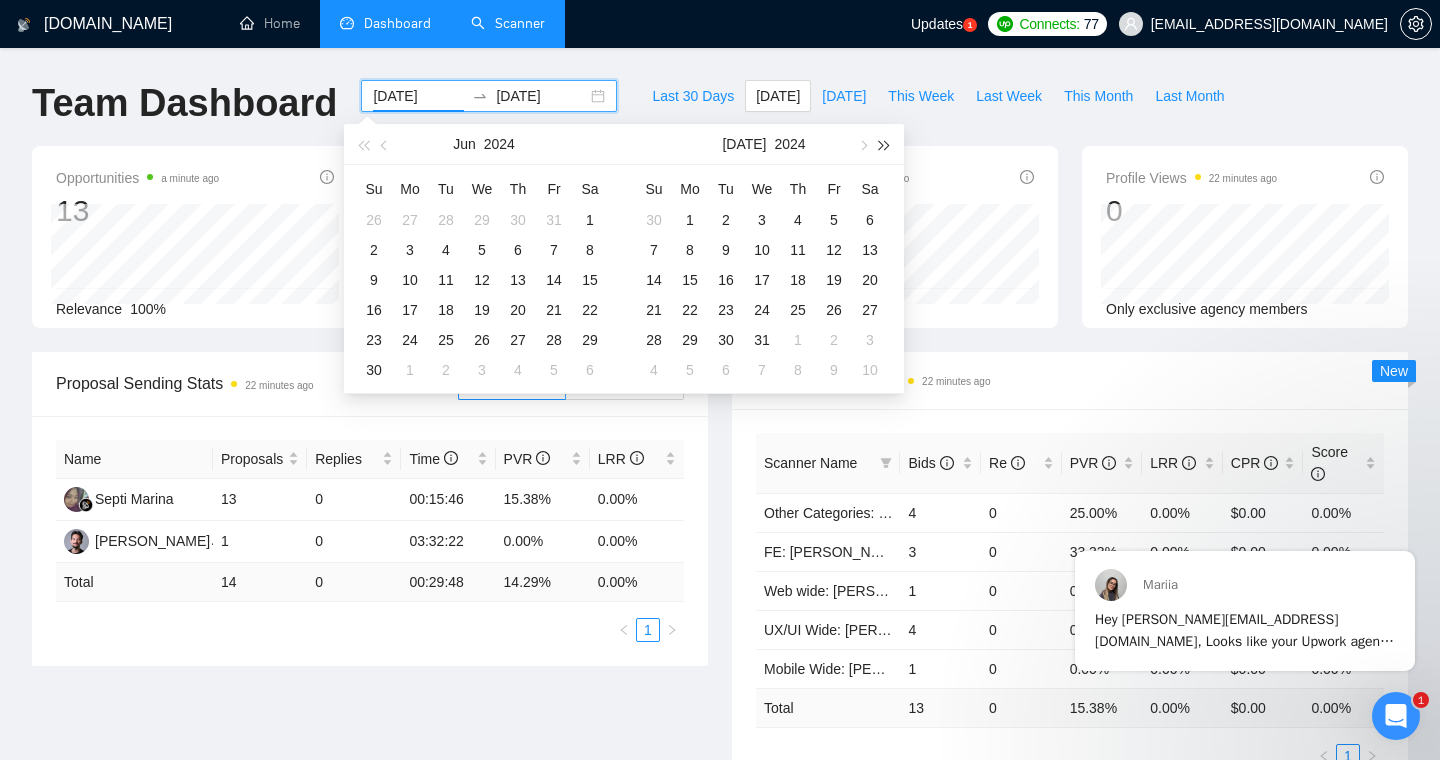 click at bounding box center (885, 145) 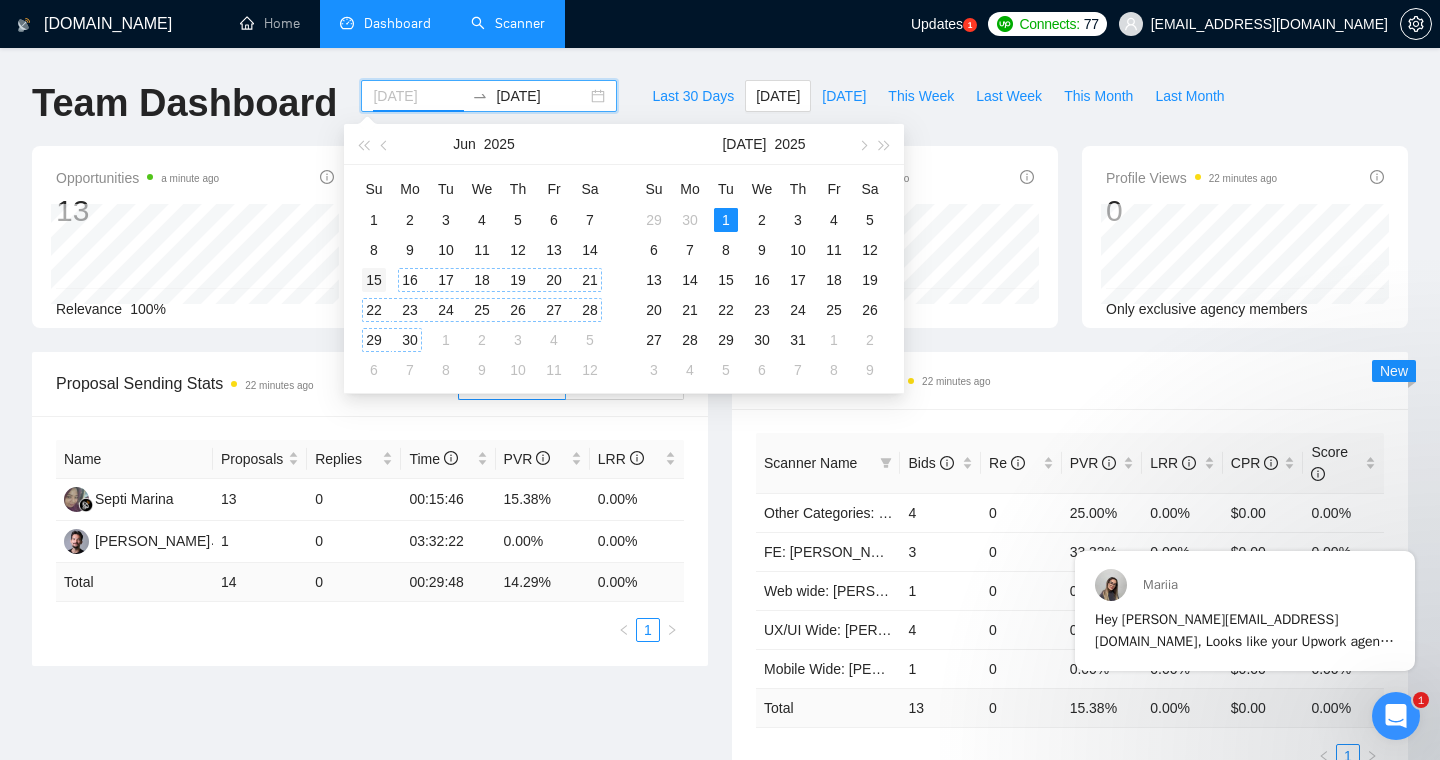 type on "[DATE]" 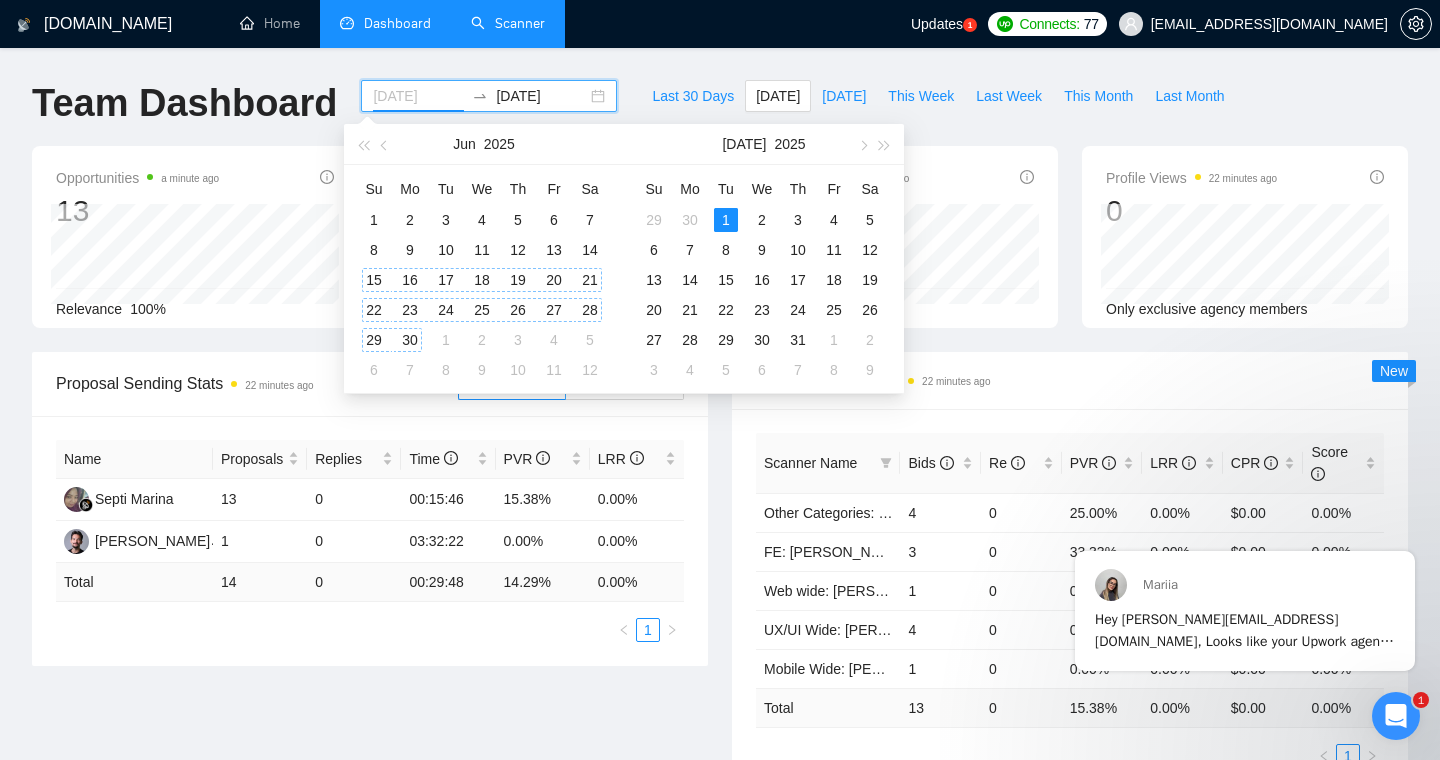 click on "15" at bounding box center (374, 280) 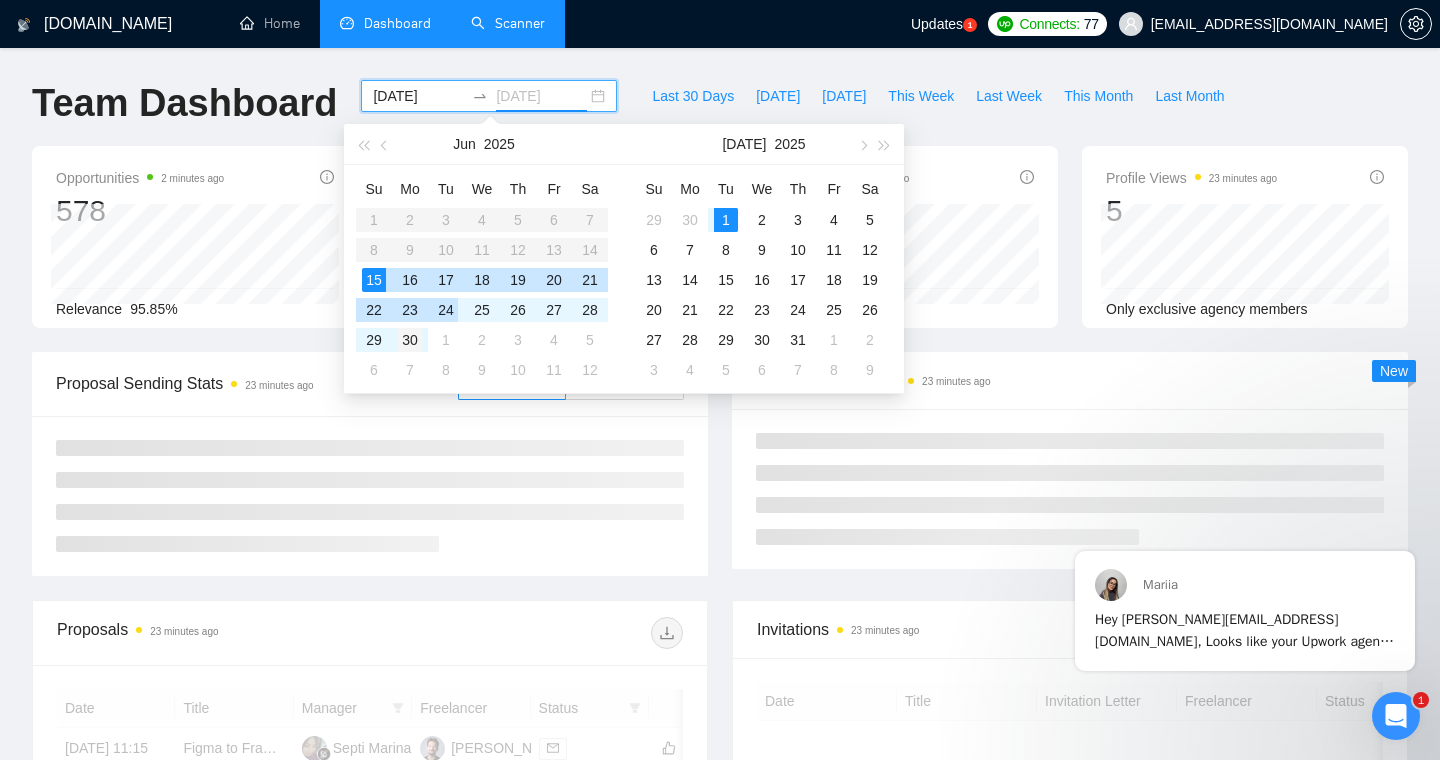 click on "30" at bounding box center (410, 340) 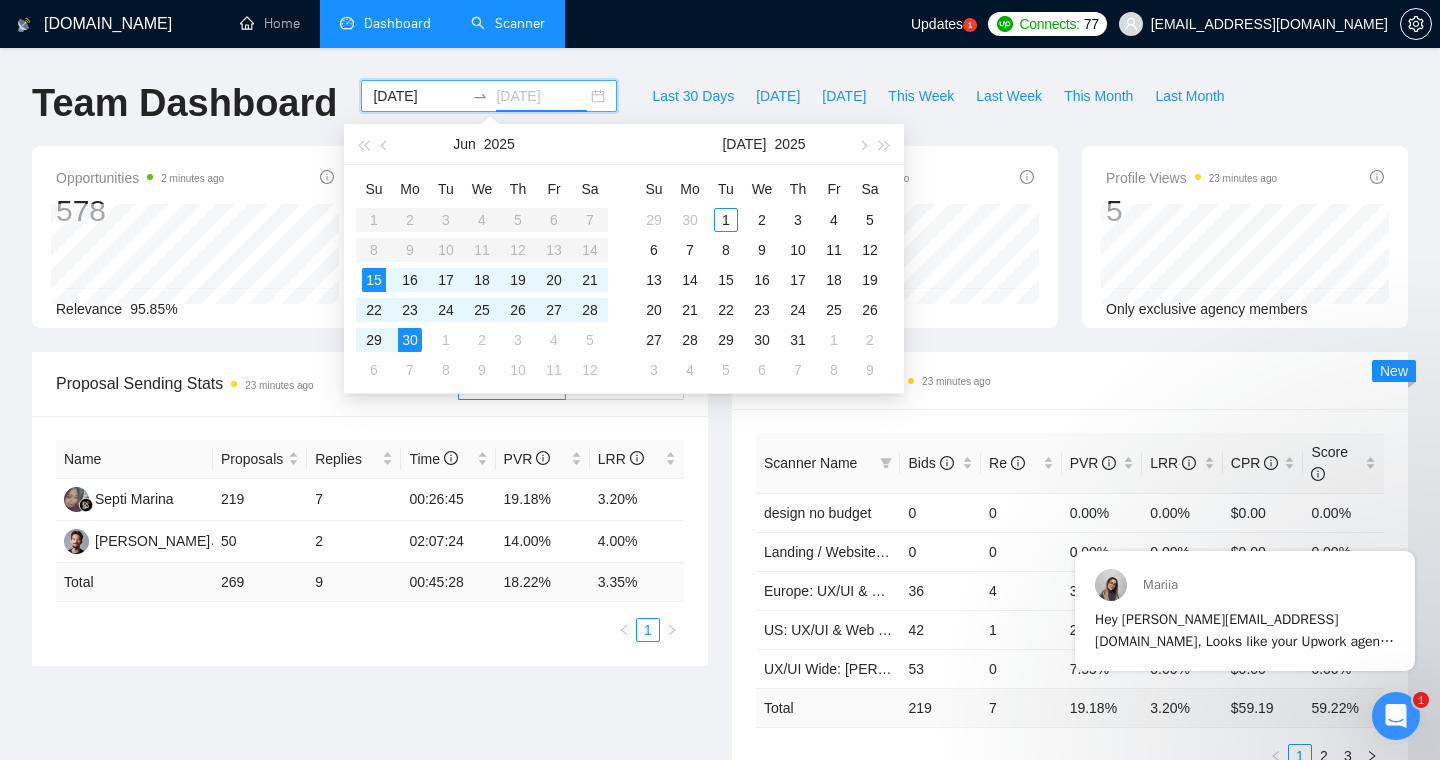 type on "[DATE]" 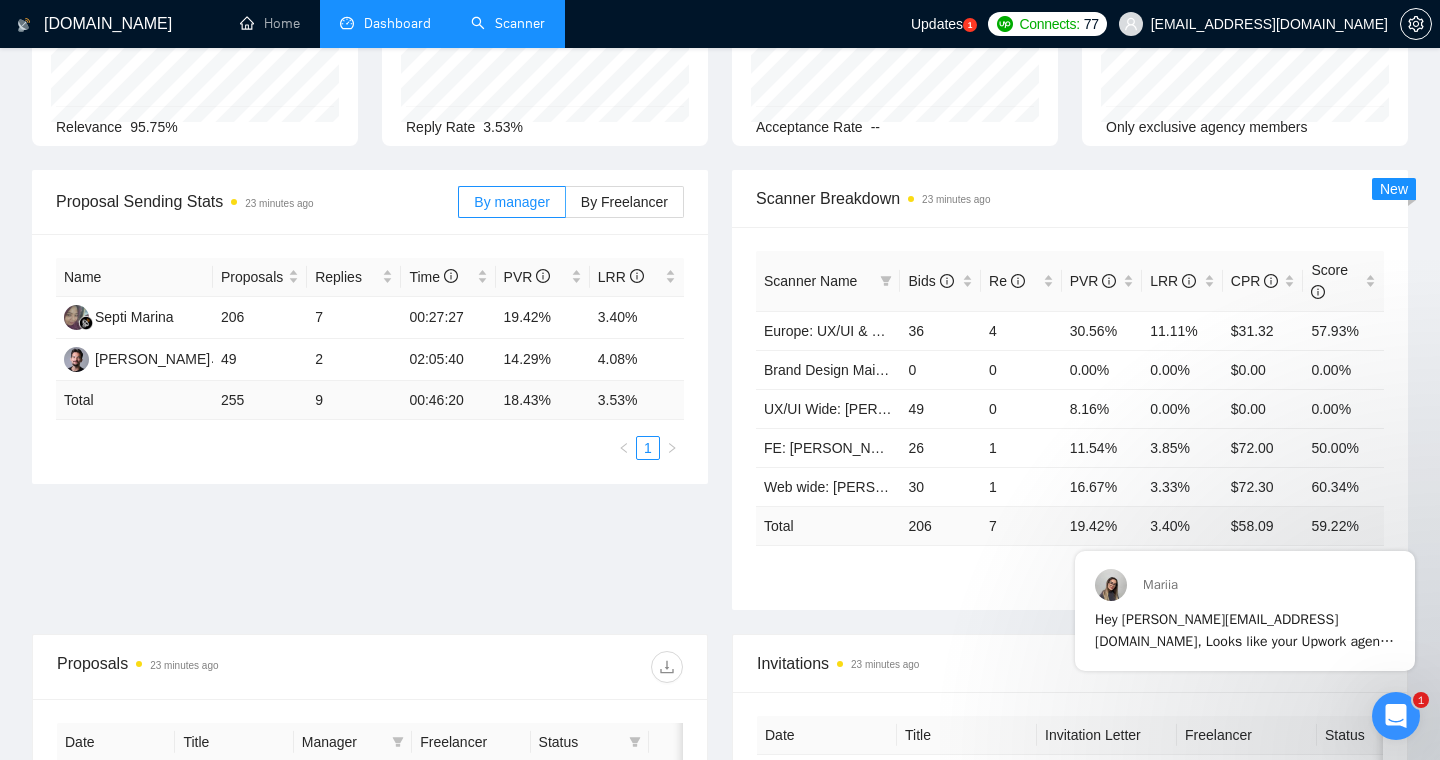 scroll, scrollTop: 178, scrollLeft: 0, axis: vertical 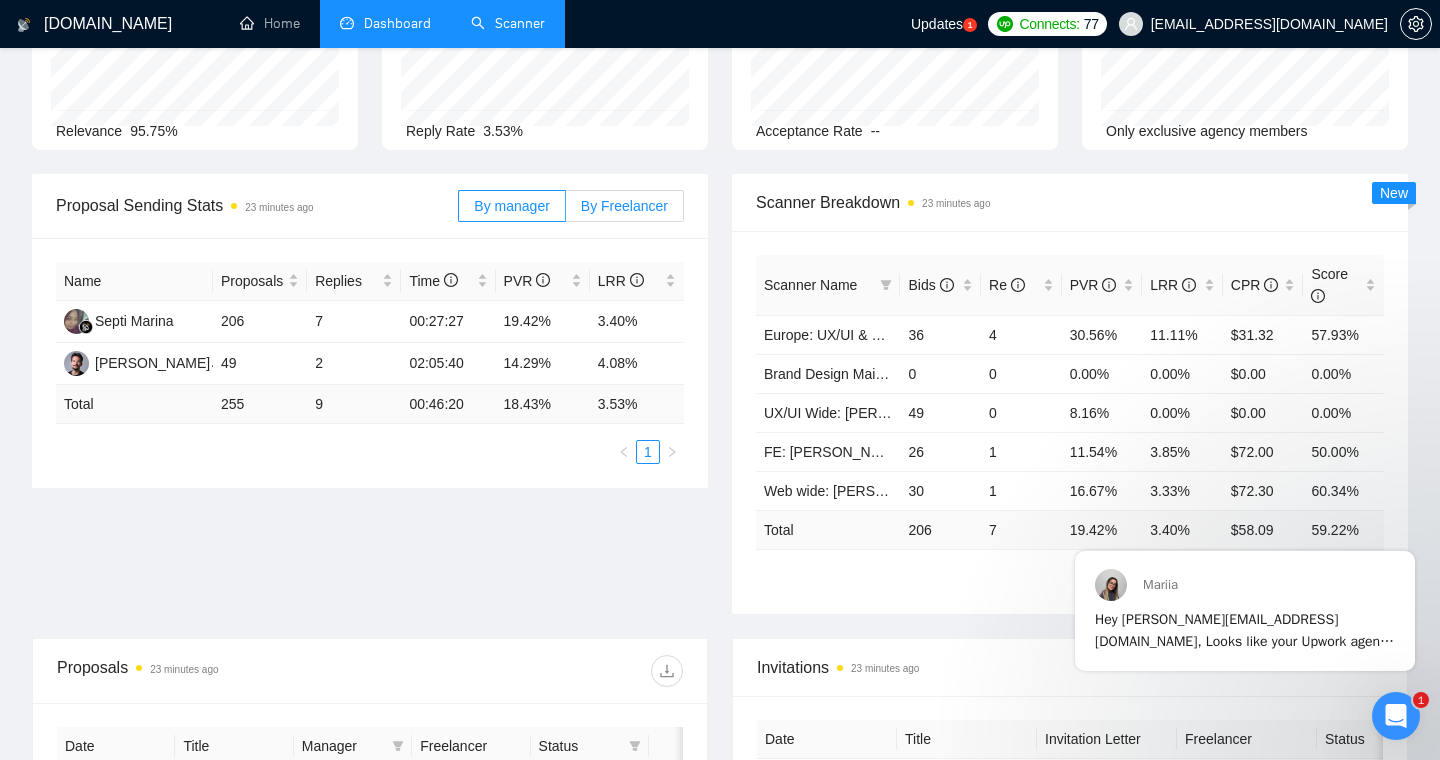 click on "By Freelancer" at bounding box center [624, 206] 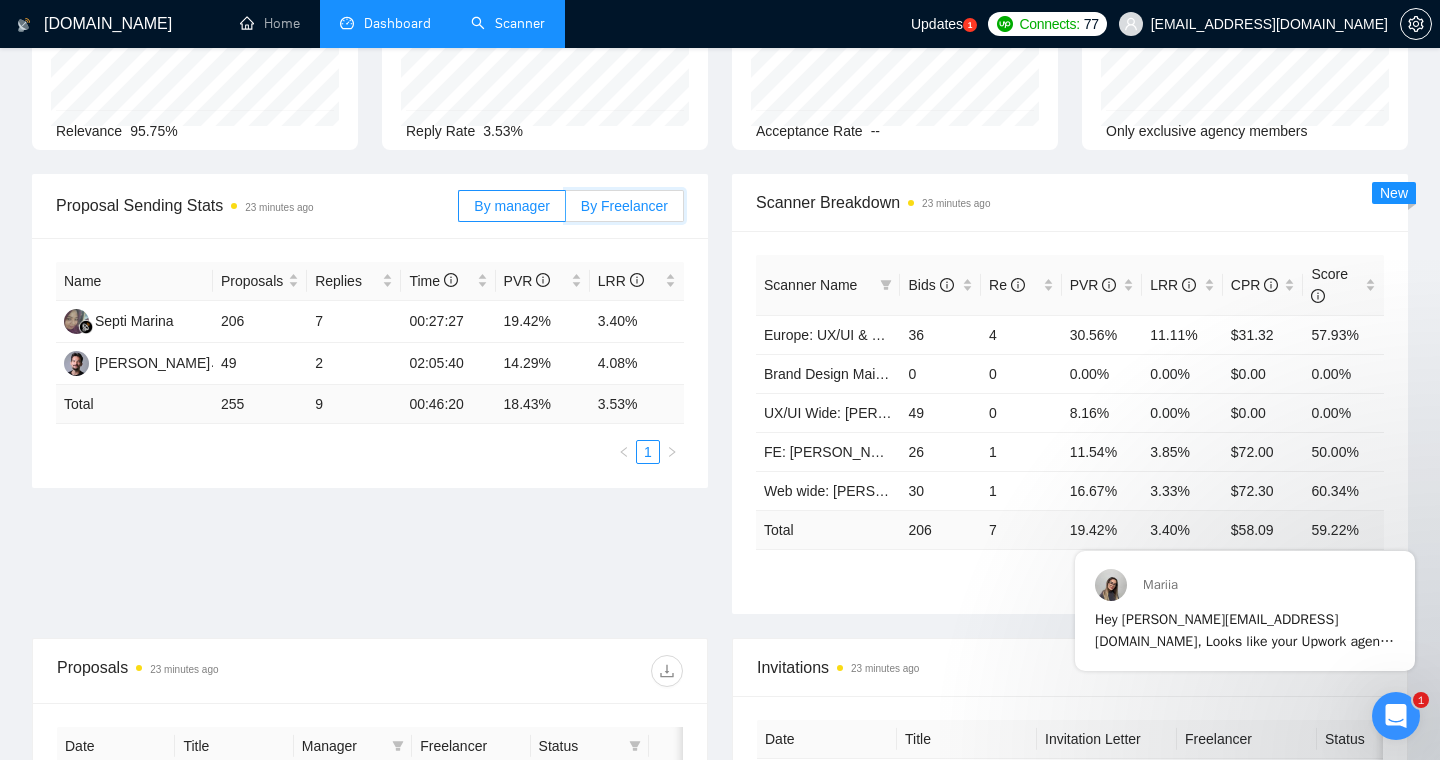 click on "By Freelancer" at bounding box center (566, 211) 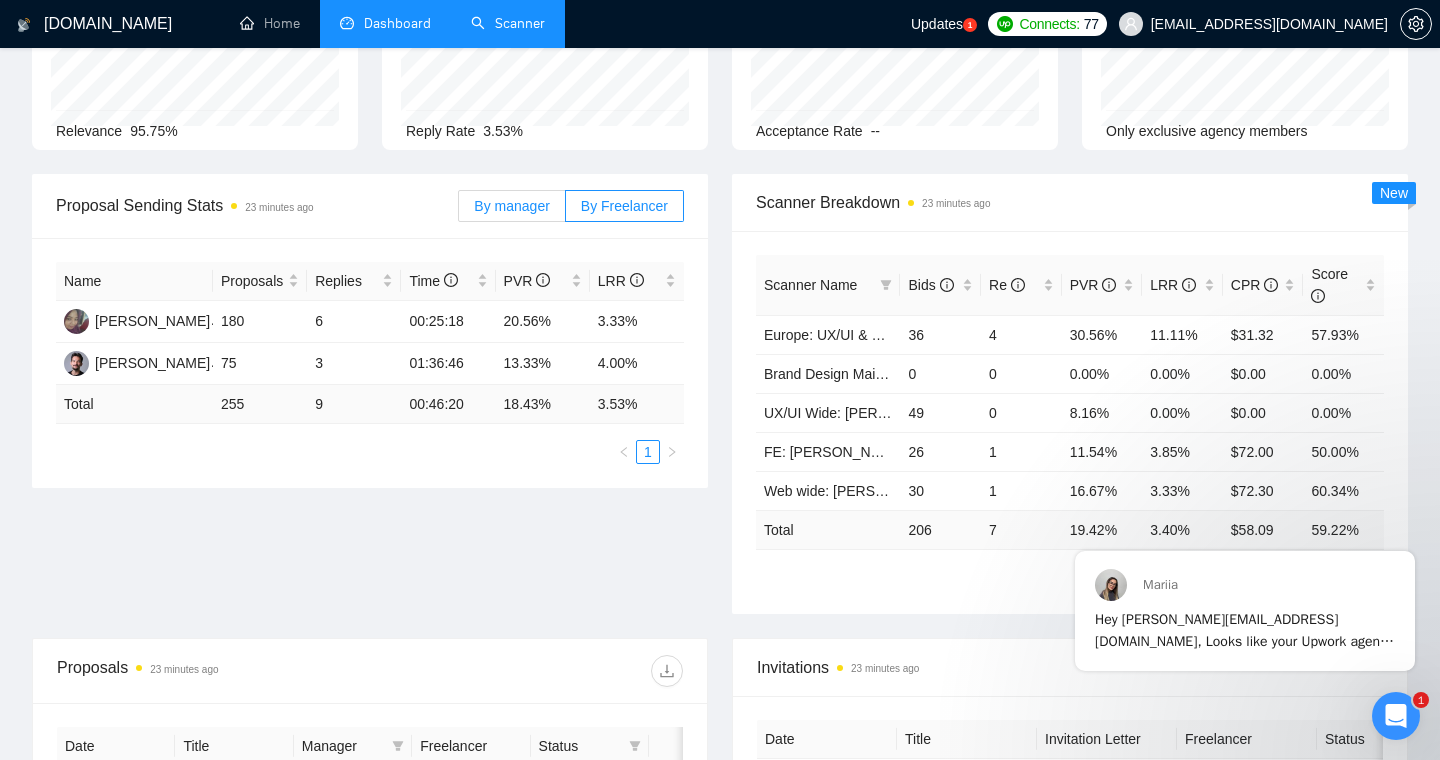 click on "By manager" at bounding box center [511, 206] 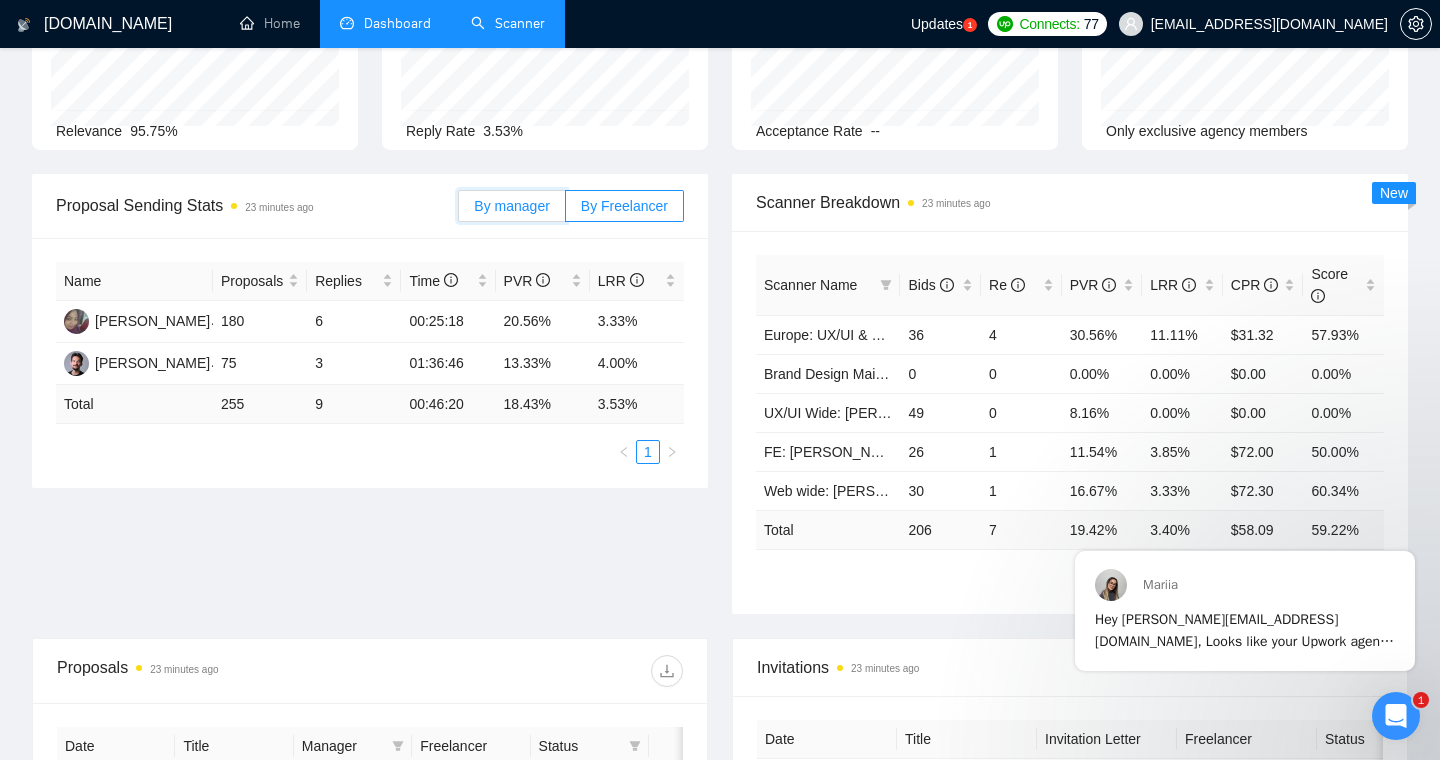 click on "By manager" at bounding box center (459, 211) 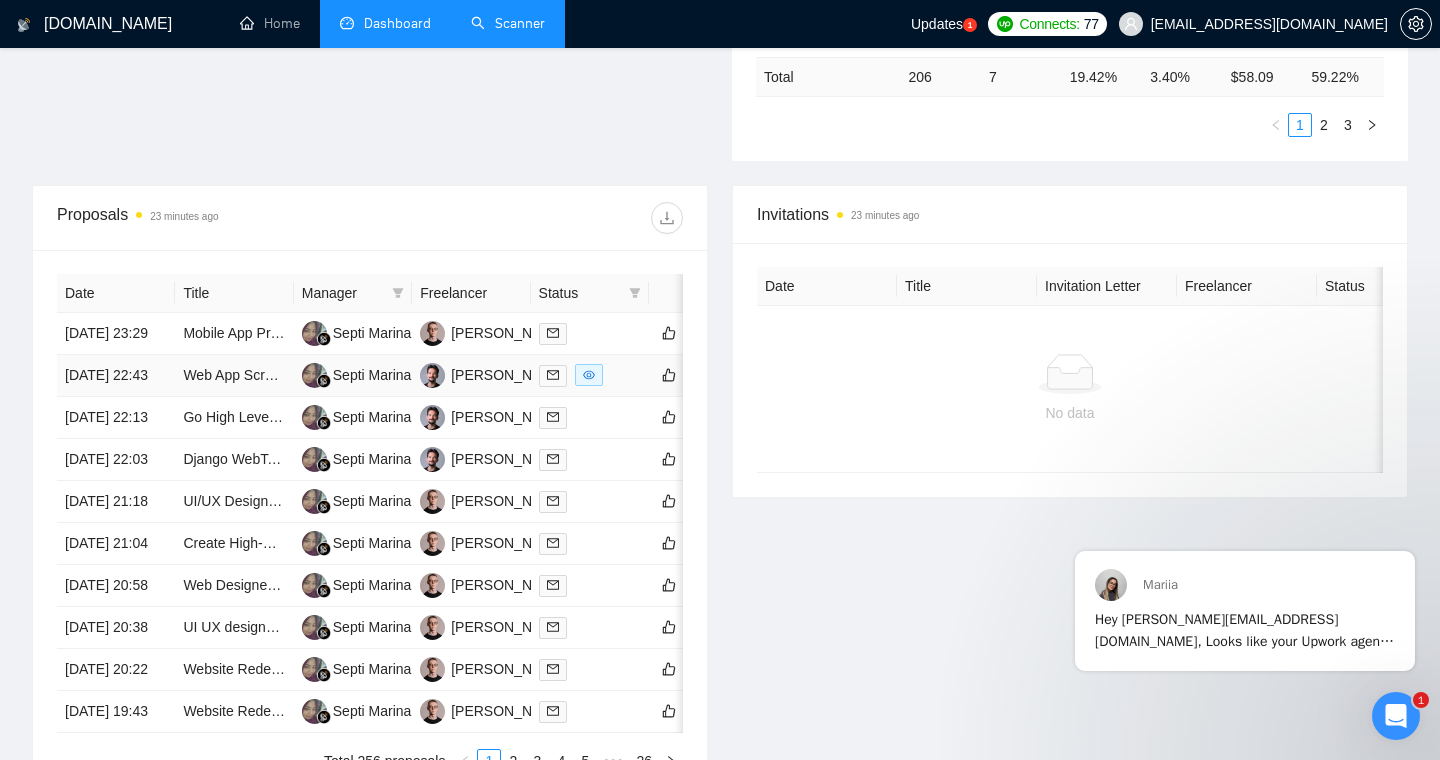 scroll, scrollTop: 0, scrollLeft: 0, axis: both 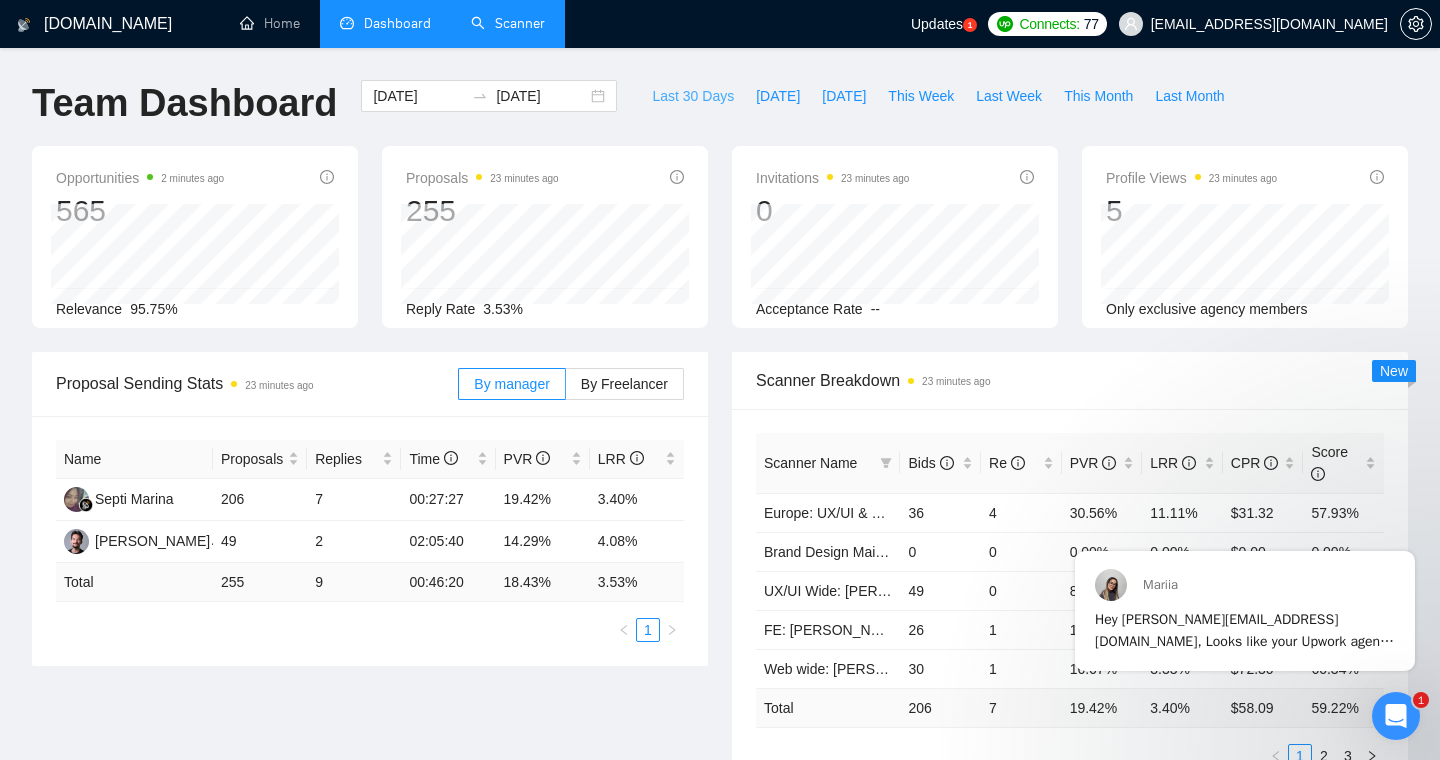 click on "Last 30 Days" at bounding box center (693, 96) 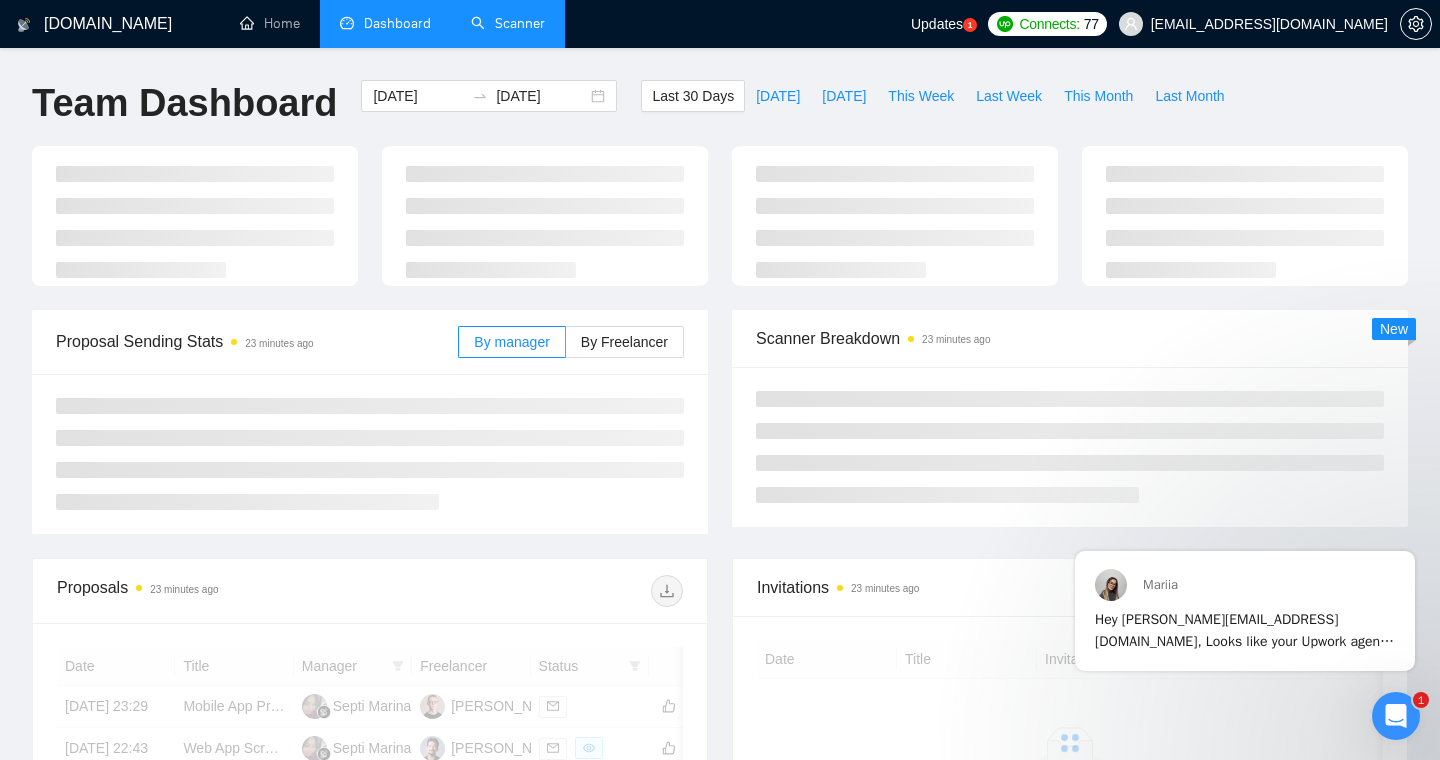 type on "[DATE]" 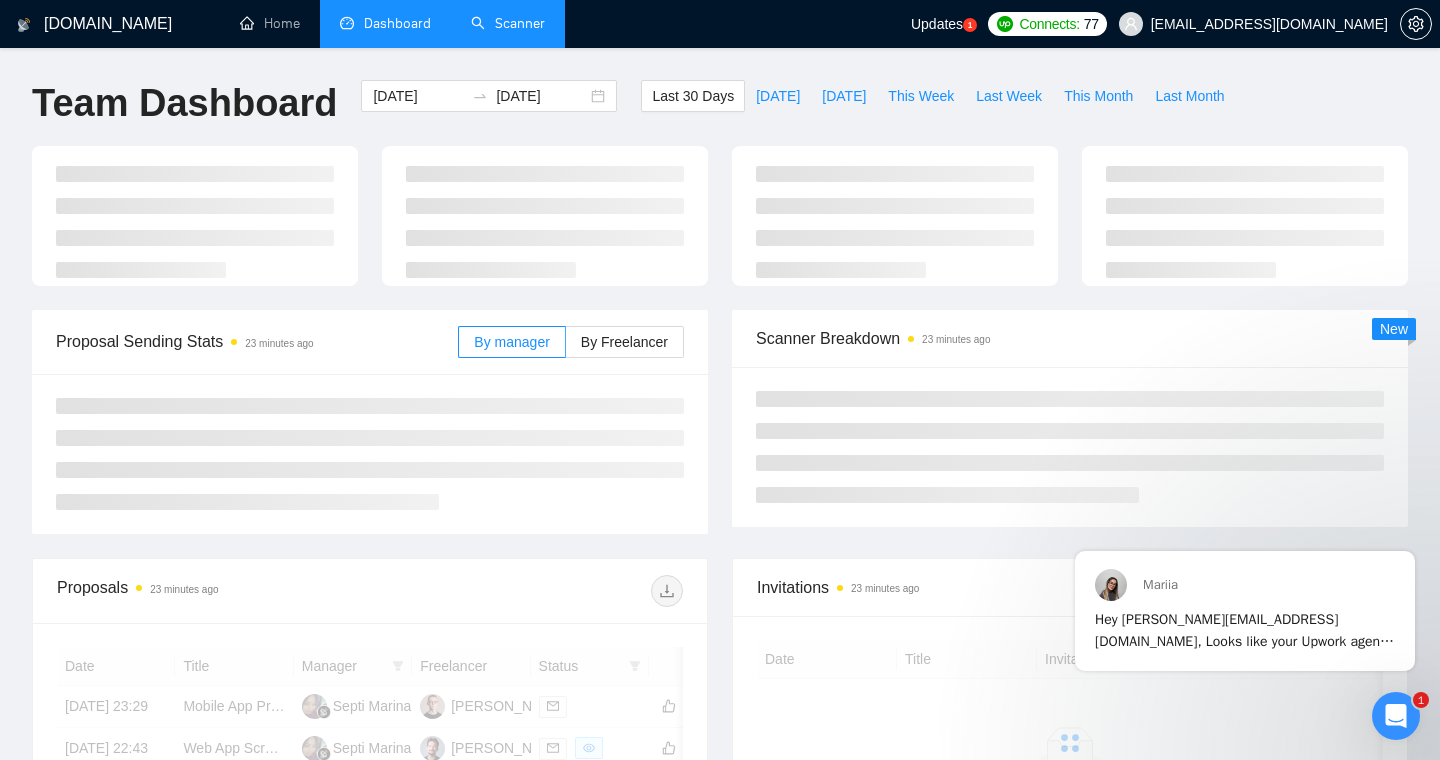type on "[DATE]" 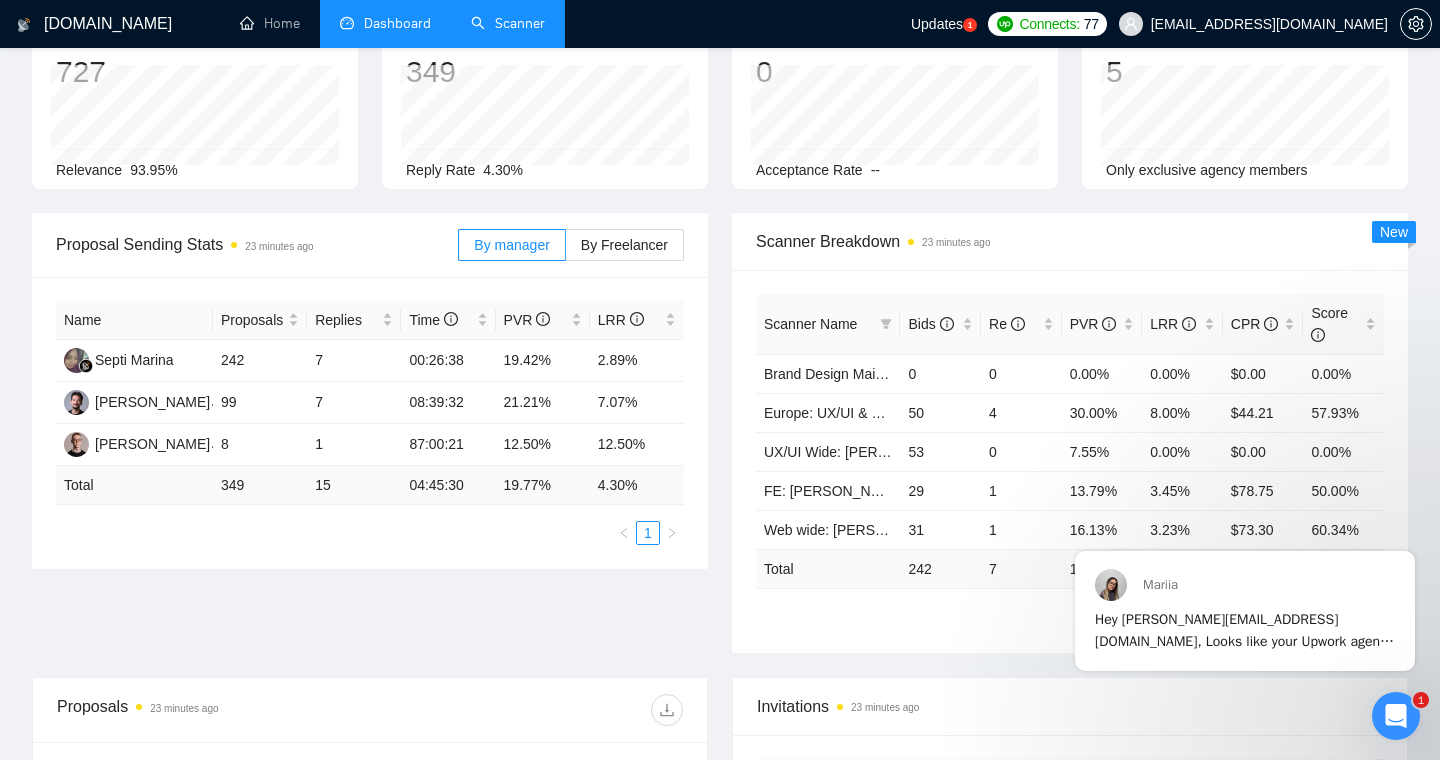 scroll, scrollTop: 140, scrollLeft: 0, axis: vertical 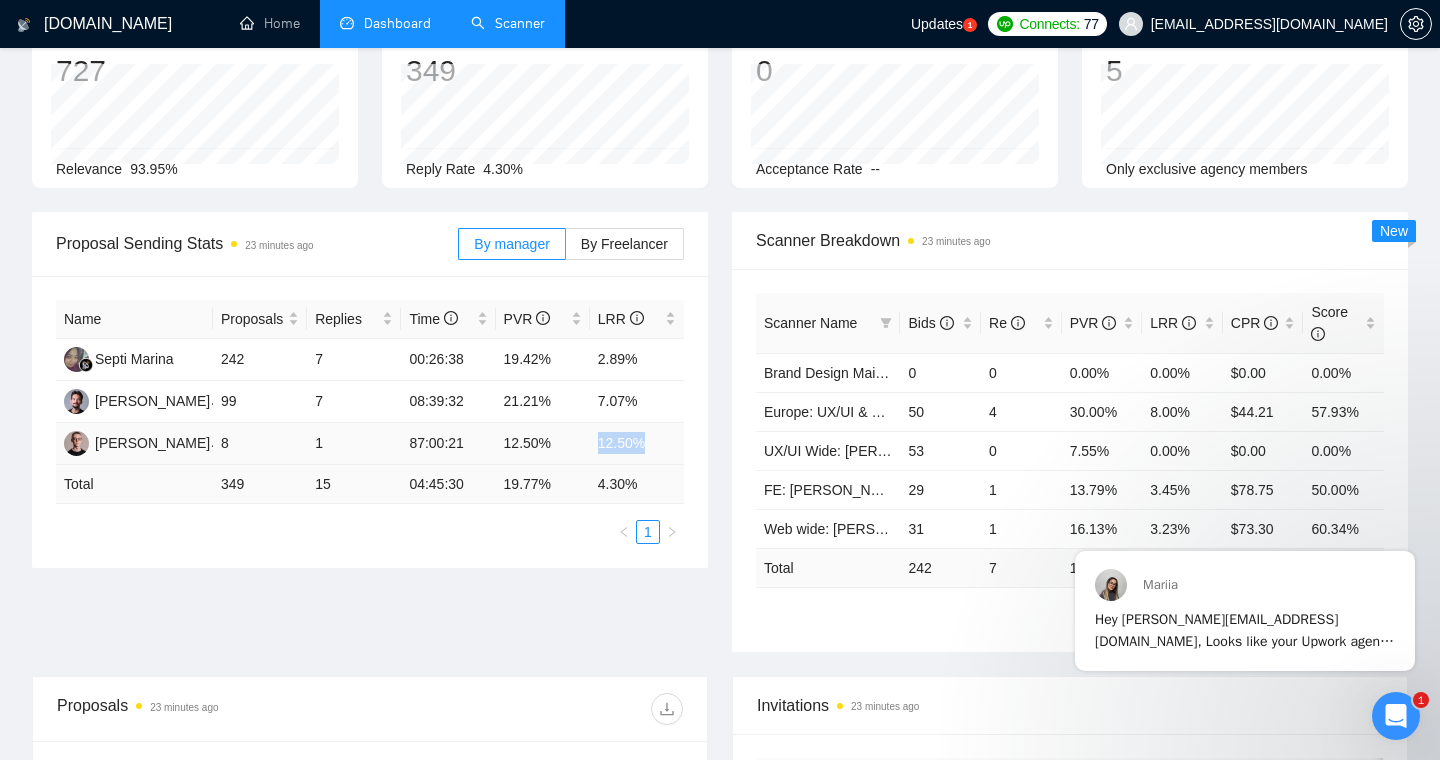 drag, startPoint x: 600, startPoint y: 441, endPoint x: 650, endPoint y: 441, distance: 50 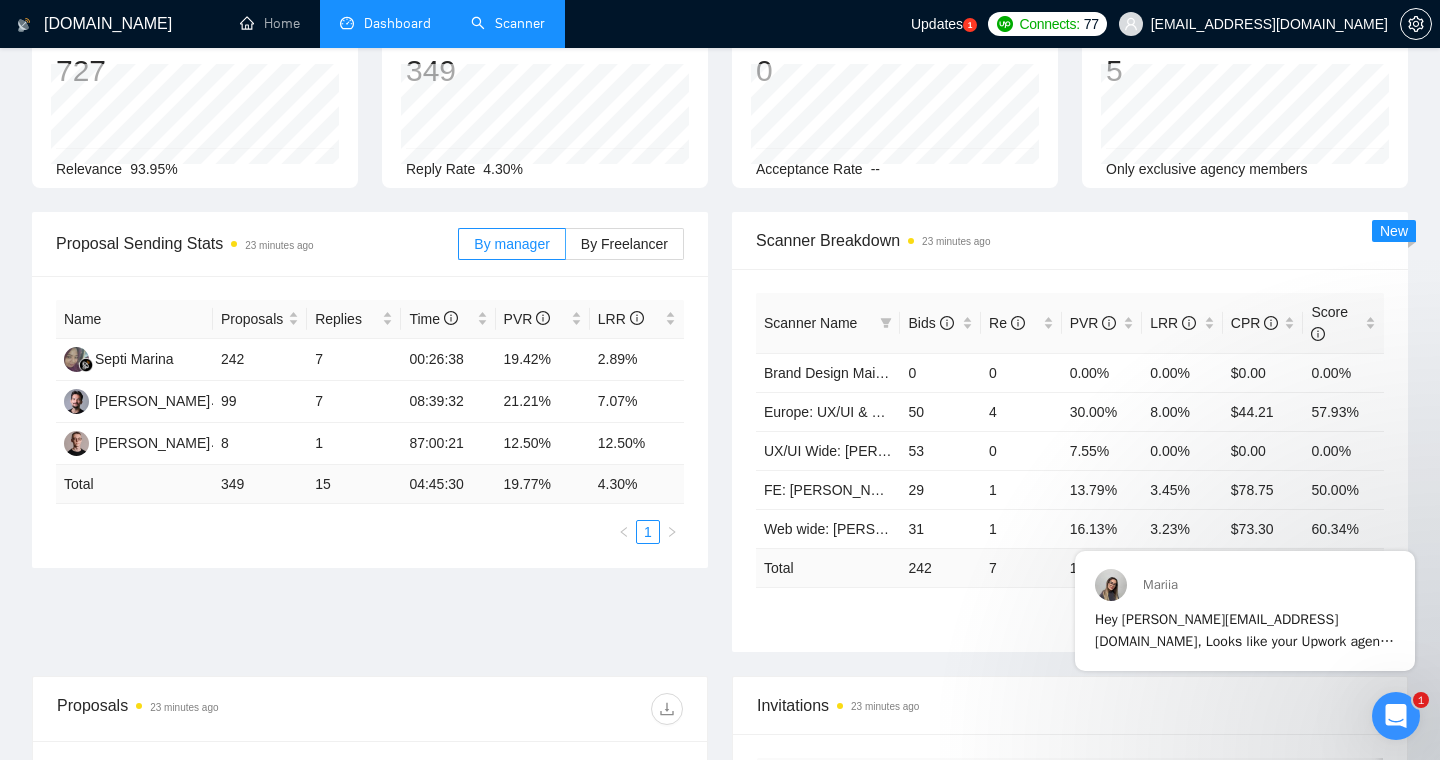 click on "Proposal Sending Stats 23 minutes ago By manager By Freelancer Name Proposals Replies Time   PVR   LRR   Septi Marina 242 7 00:26:38 19.42% 2.89% Roman Van 99 7 08:39:32 21.21% 7.07% [PERSON_NAME] 8 1 87:00:21 12.50% 12.50% Total 349 15 04:45:30 19.77 % 4.30 % 1 Scanner Breakdown 23 minutes ago Scanner Name Bids   Re   PVR   LRR   CPR   Score   Brand Design Main (Valeriia) 0 0 0.00% 0.00% $0.00 0.00% [GEOGRAPHIC_DATA]: UX/UI & Web design Vlad 50 4 30.00% 8.00% $44.21 57.93% UX/UI Wide: [PERSON_NAME] 53 0 7.55% 0.00% $0.00 0.00% FE: Roman 29 1 13.79% 3.45% $78.75 50.00% Web wide: [PERSON_NAME] 31 1 16.13% 3.23% $73.30 60.34% Total 242 7 19.42 % 2.89 % $ 71.15 59.22 % 1 2 3 New" at bounding box center [720, 444] 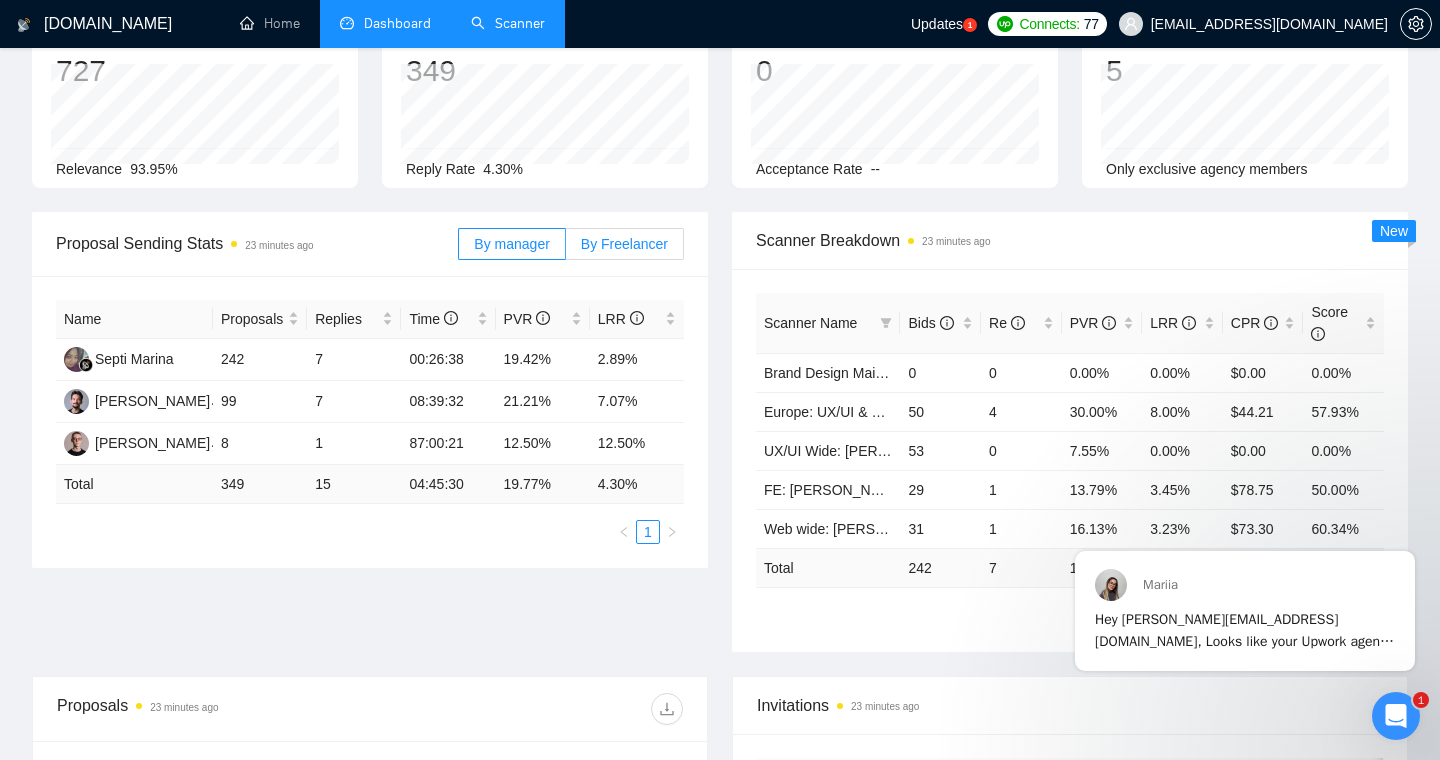 click on "By Freelancer" at bounding box center [625, 244] 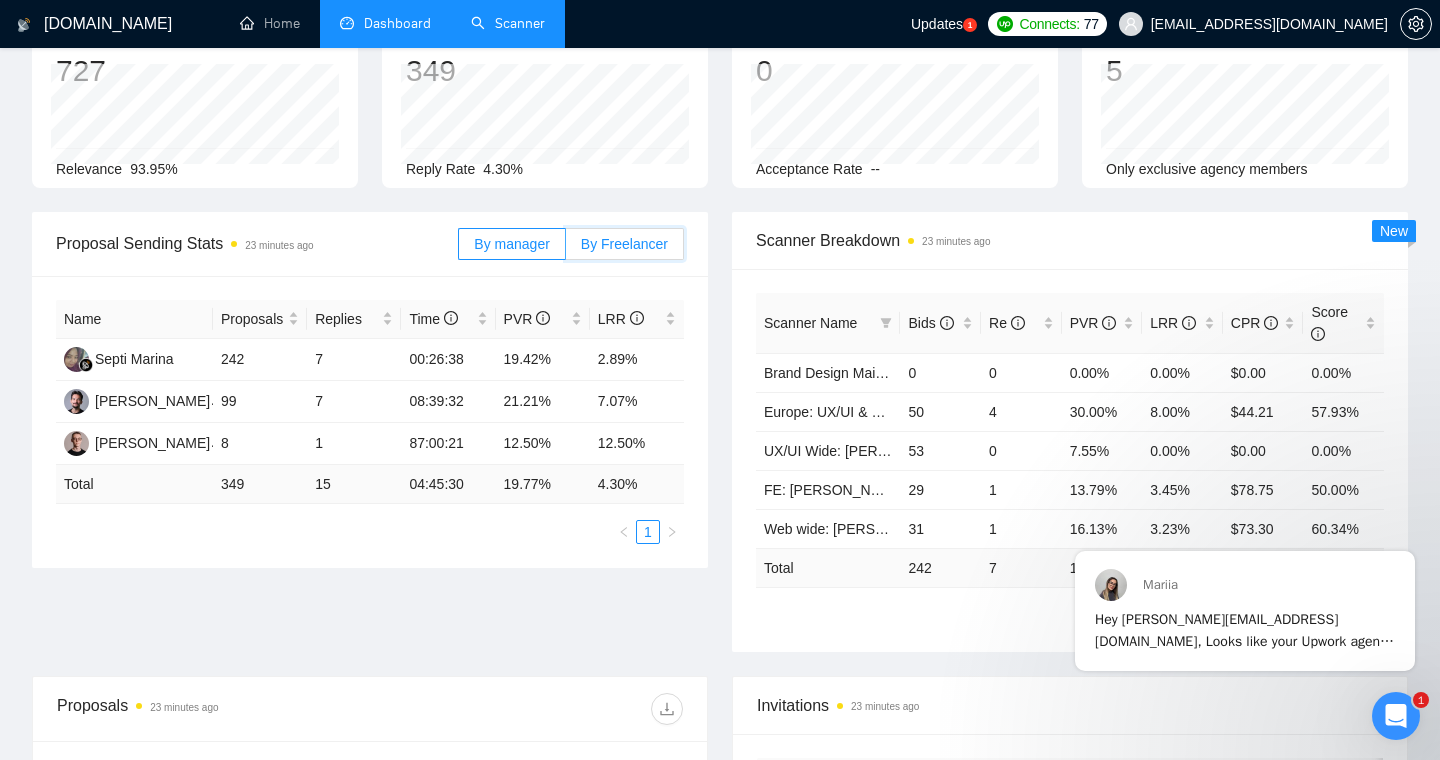click on "By Freelancer" at bounding box center [566, 249] 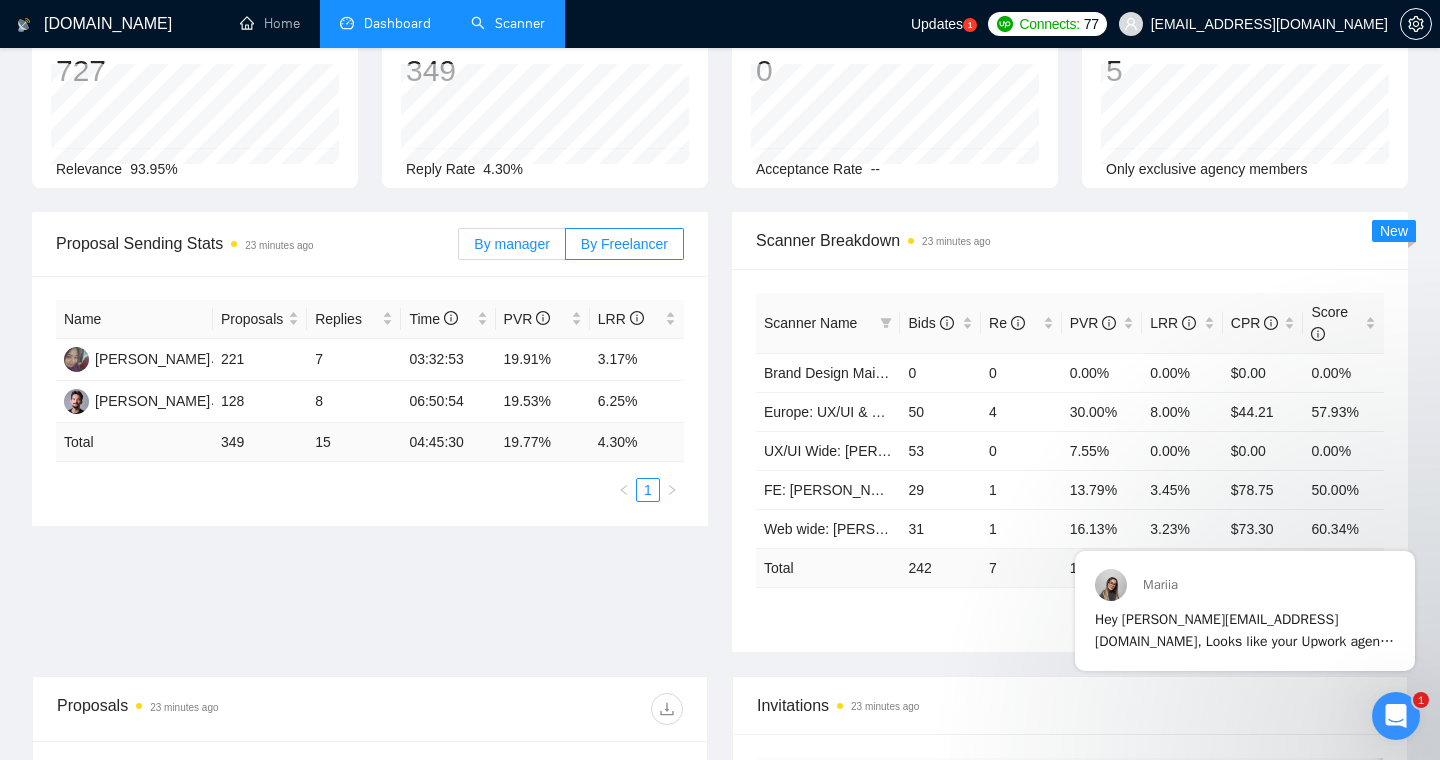 click on "By manager" at bounding box center (511, 244) 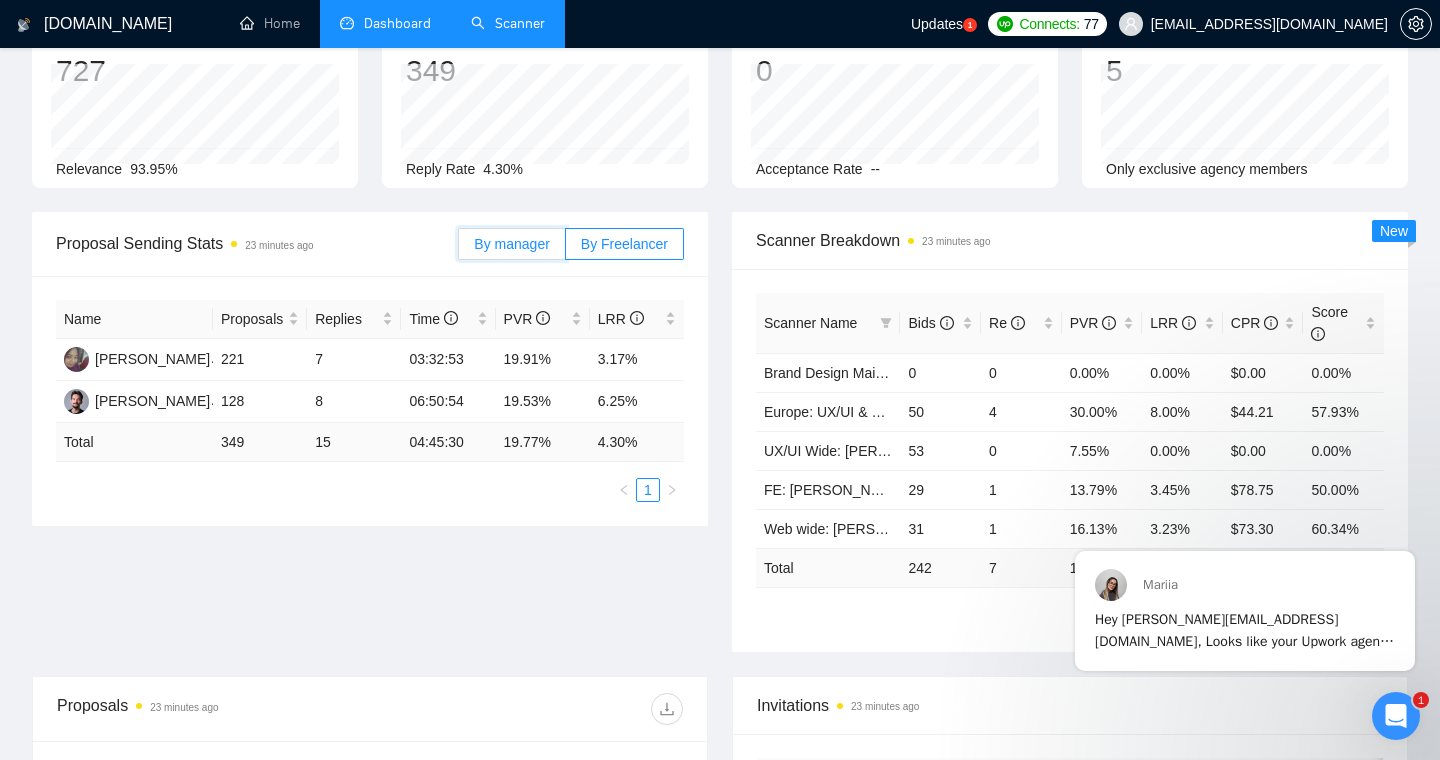 click on "By manager" at bounding box center [459, 249] 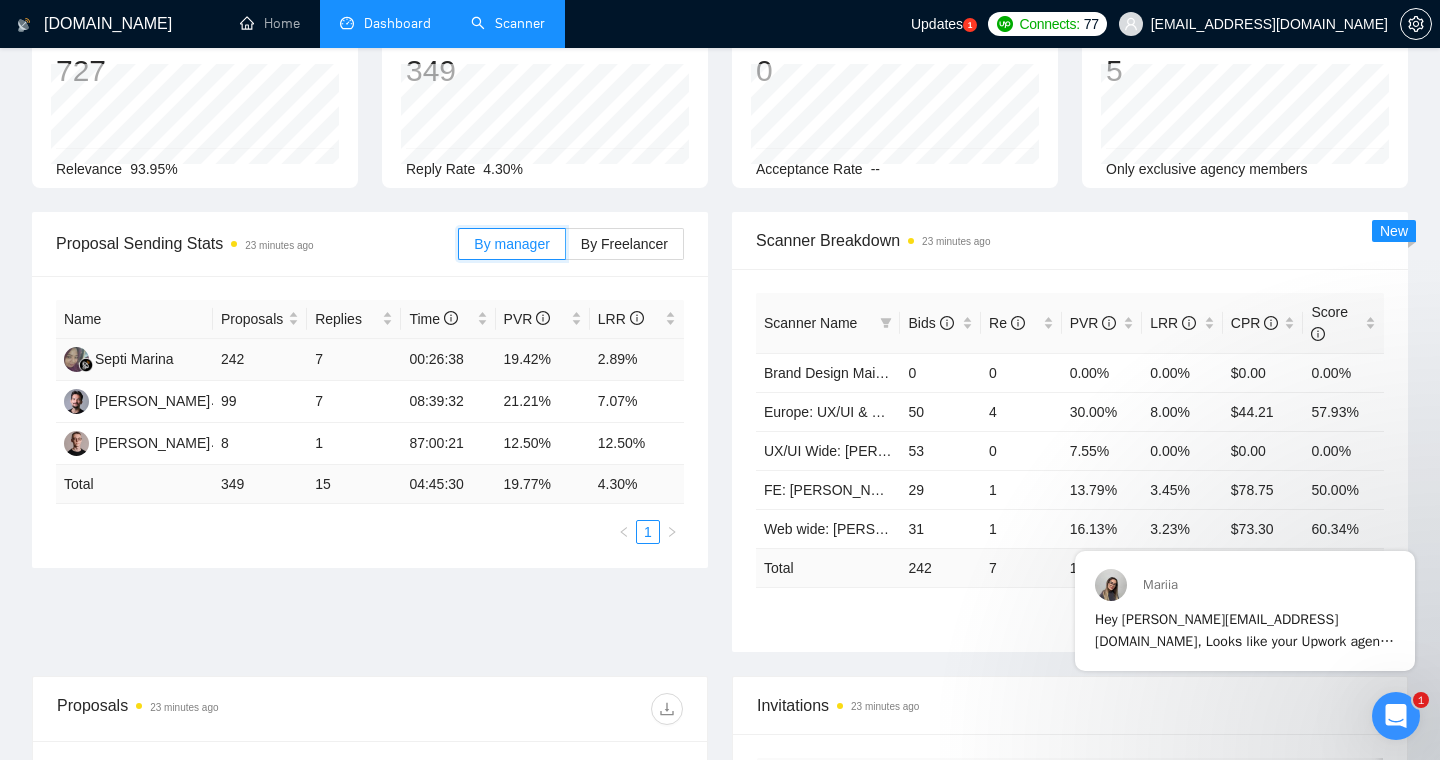 scroll, scrollTop: 137, scrollLeft: 0, axis: vertical 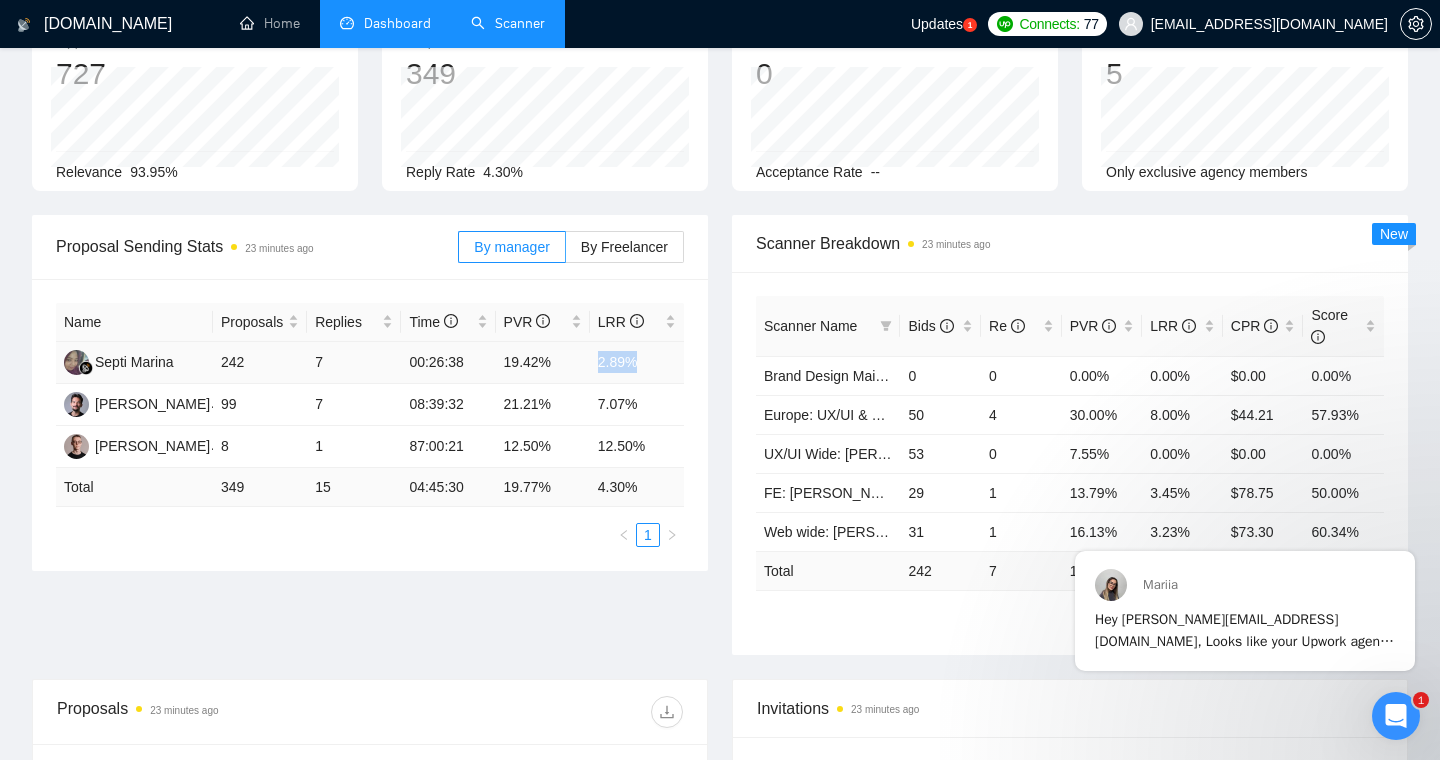 drag, startPoint x: 595, startPoint y: 365, endPoint x: 659, endPoint y: 363, distance: 64.03124 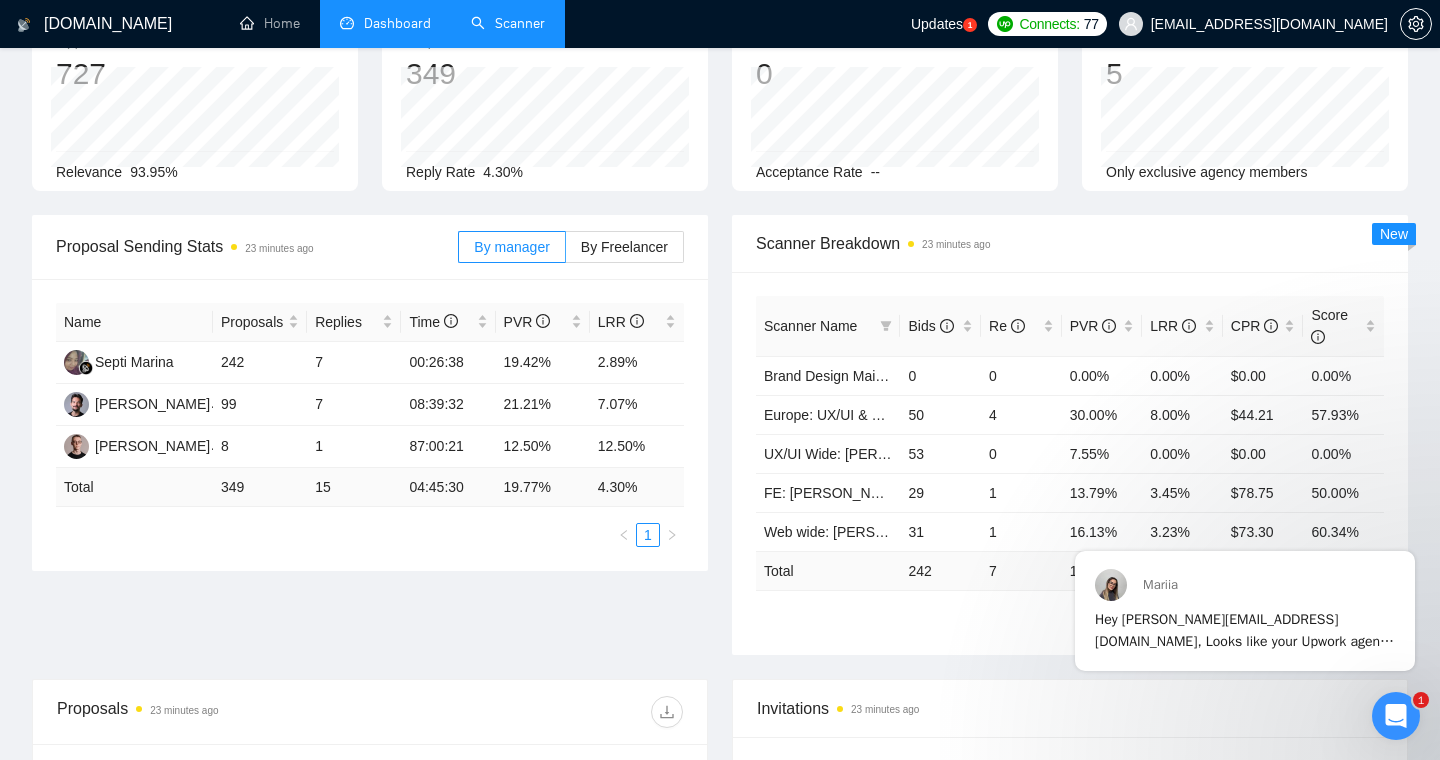 click on "Scanner Breakdown 23 minutes ago Scanner Name Bids   Re   PVR   LRR   CPR   Score   Brand Design Main (Valeriia) 0 0 0.00% 0.00% $0.00 0.00% [GEOGRAPHIC_DATA]: UX/UI & Web design Vlad 50 4 30.00% 8.00% $44.21 57.93% UX/UI Wide: [PERSON_NAME] 53 0 7.55% 0.00% $0.00 0.00% FE: Roman 29 1 13.79% 3.45% $78.75 50.00% Web wide: [PERSON_NAME] 31 1 16.13% 3.23% $73.30 60.34% Total 242 7 19.42 % 2.89 % $ 71.15 59.22 % 1 2 3 New" at bounding box center (1070, 435) 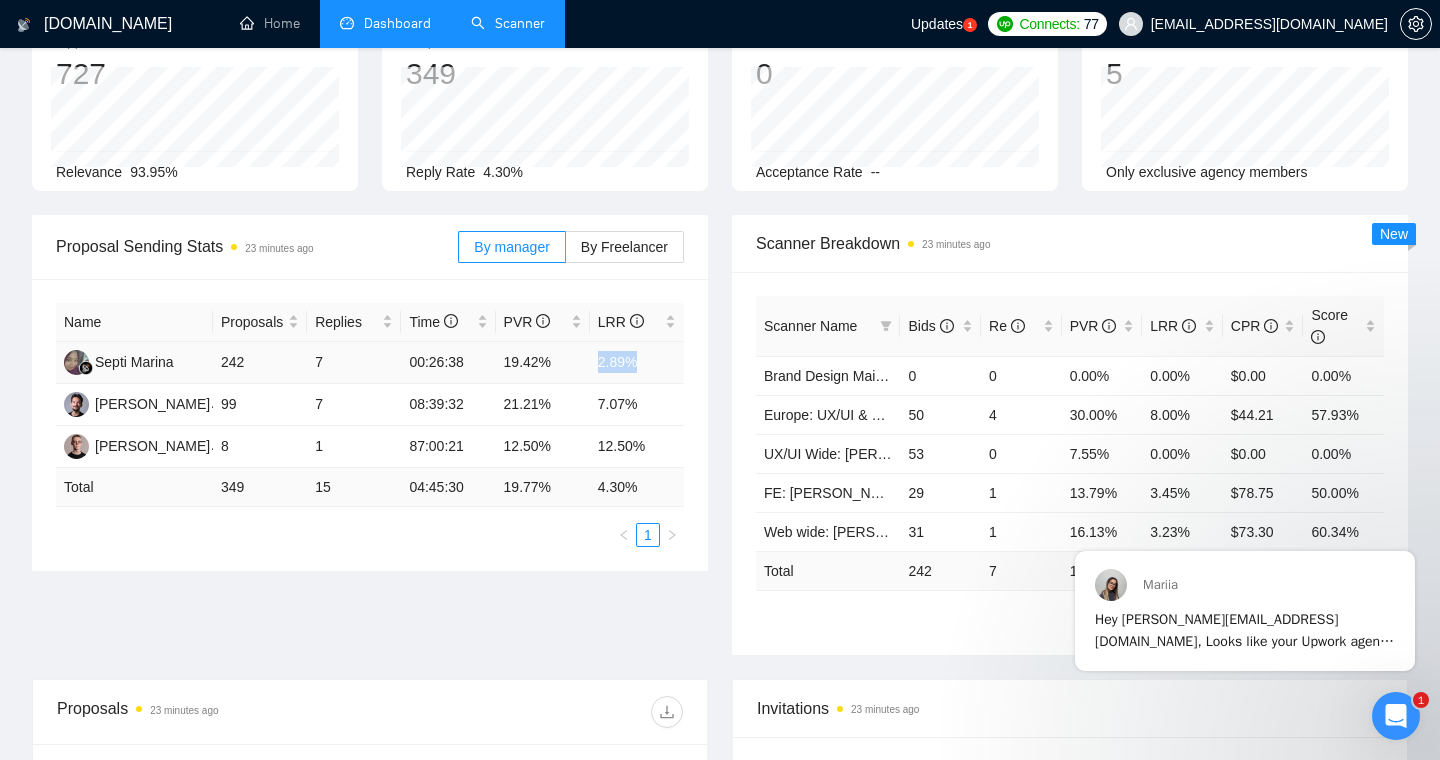 drag, startPoint x: 586, startPoint y: 365, endPoint x: 653, endPoint y: 365, distance: 67 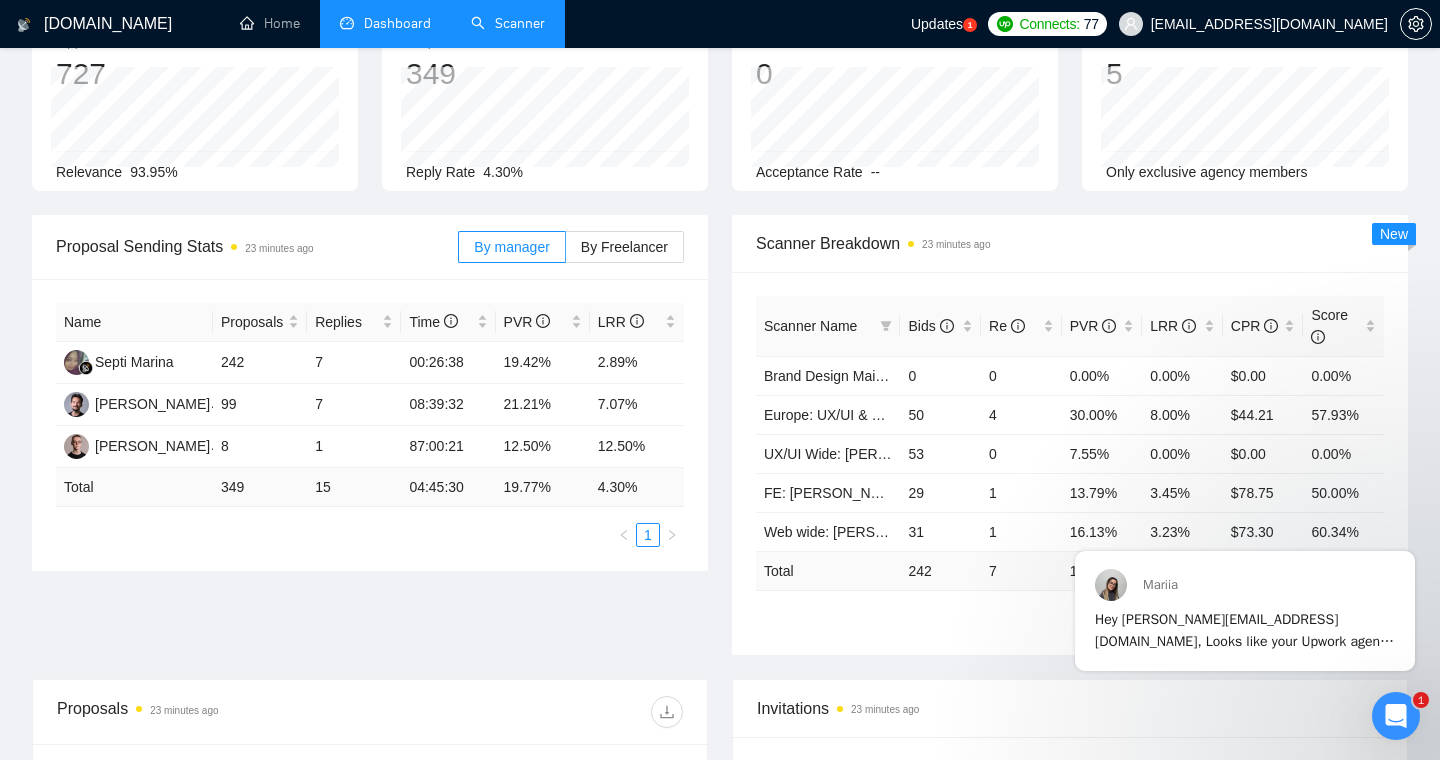 click on "Scanner Breakdown 23 minutes ago Scanner Name Bids   Re   PVR   LRR   CPR   Score   Brand Design Main (Valeriia) 0 0 0.00% 0.00% $0.00 0.00% [GEOGRAPHIC_DATA]: UX/UI & Web design Vlad 50 4 30.00% 8.00% $44.21 57.93% UX/UI Wide: [PERSON_NAME] 53 0 7.55% 0.00% $0.00 0.00% FE: Roman 29 1 13.79% 3.45% $78.75 50.00% Web wide: [PERSON_NAME] 31 1 16.13% 3.23% $73.30 60.34% Total 242 7 19.42 % 2.89 % $ 71.15 59.22 % 1 2 3 New" at bounding box center [1070, 435] 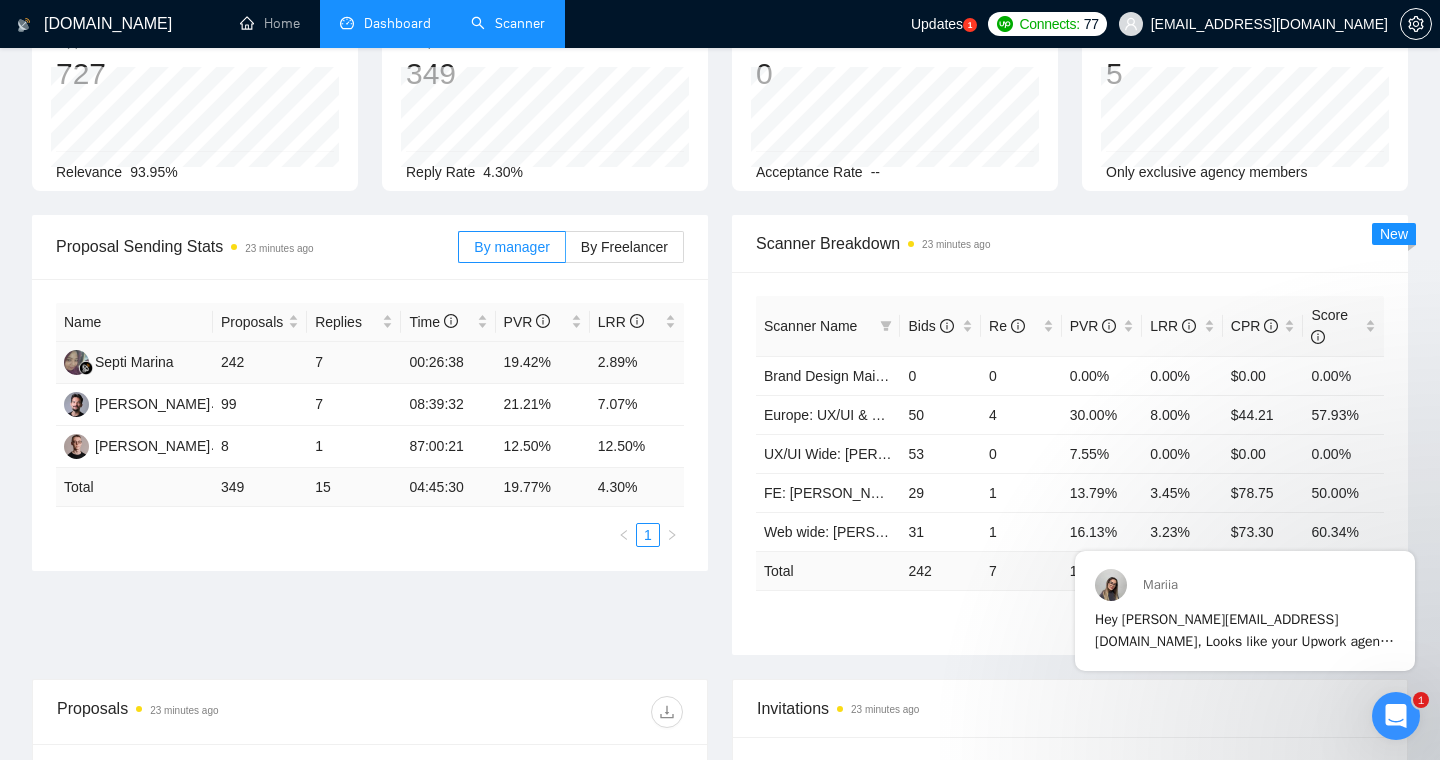 scroll, scrollTop: 0, scrollLeft: 0, axis: both 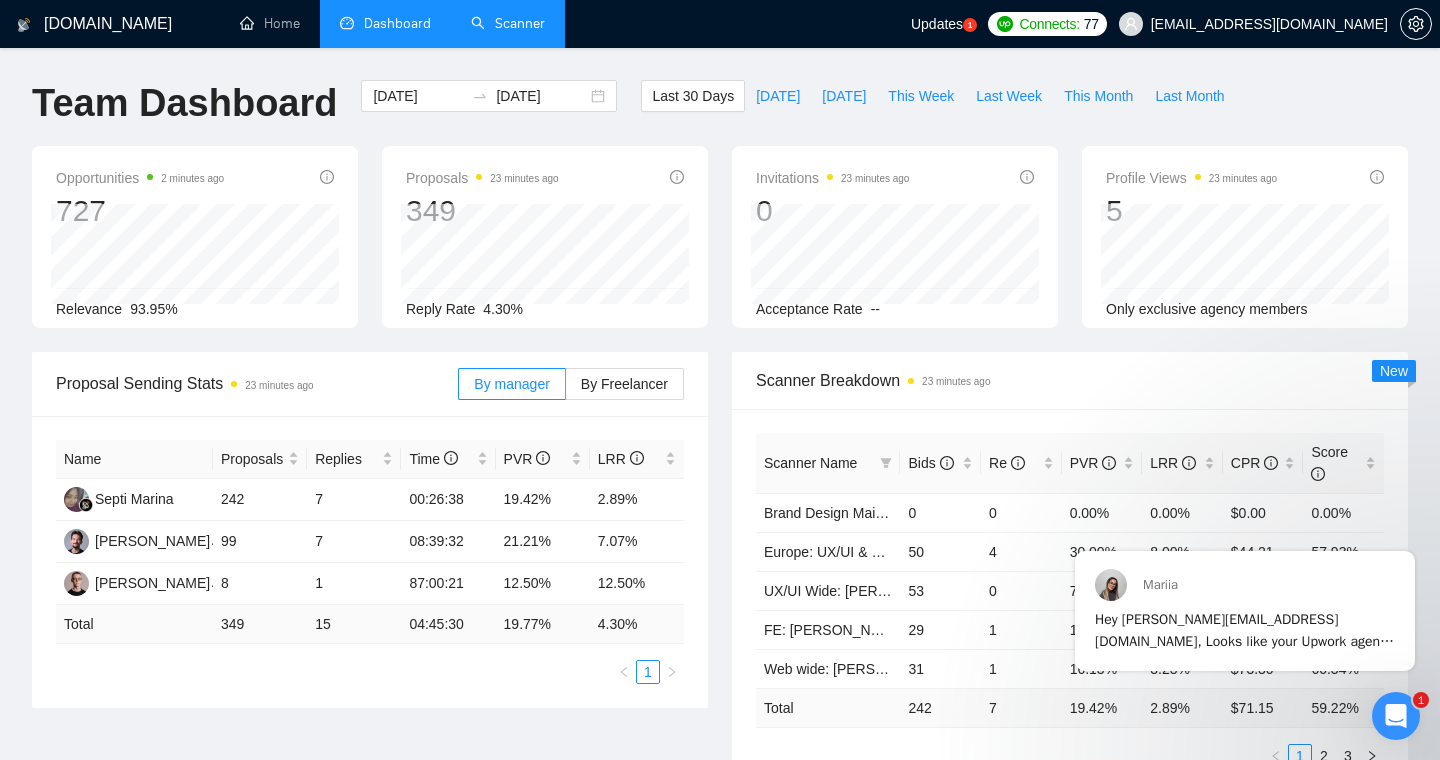 click on "Scanner" at bounding box center [508, 23] 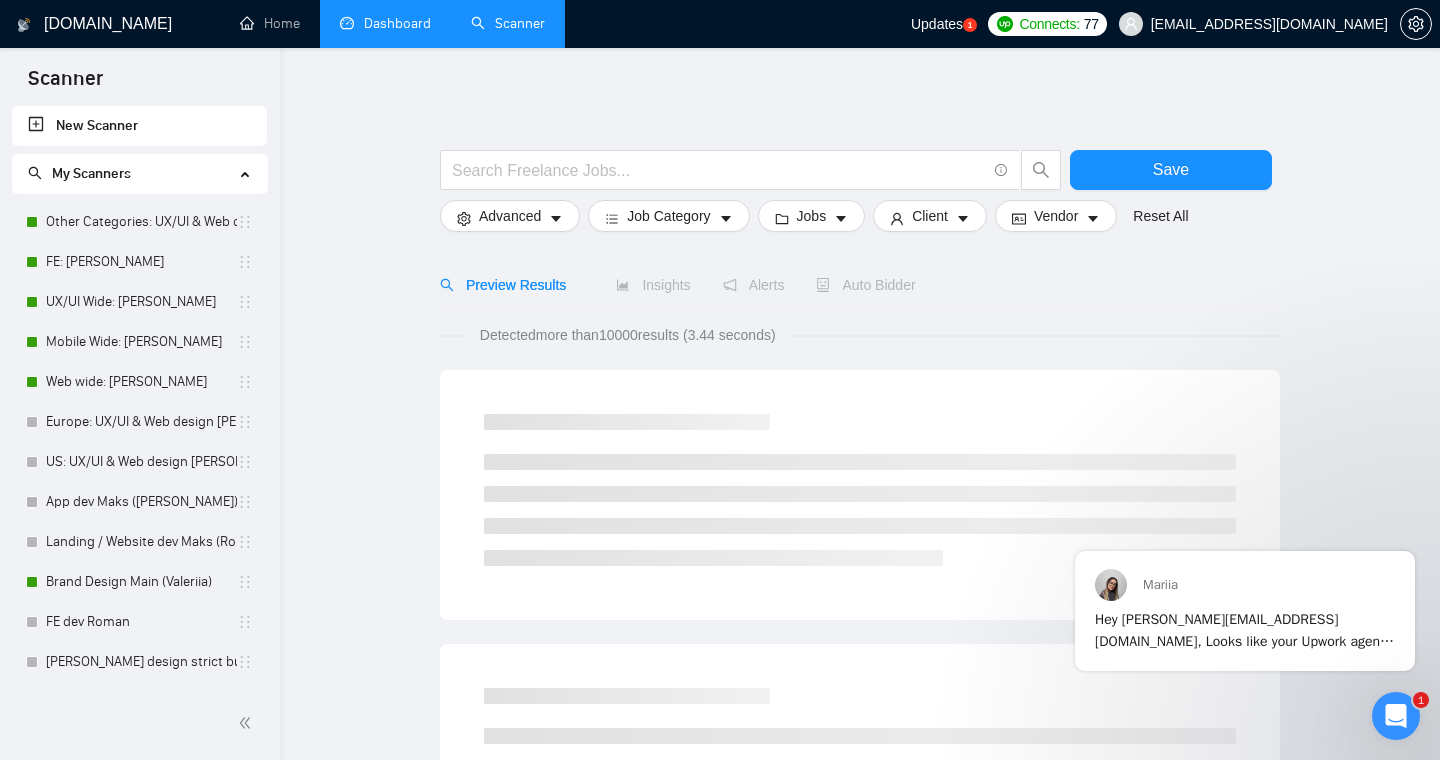 click on "My Scanners" at bounding box center (131, 174) 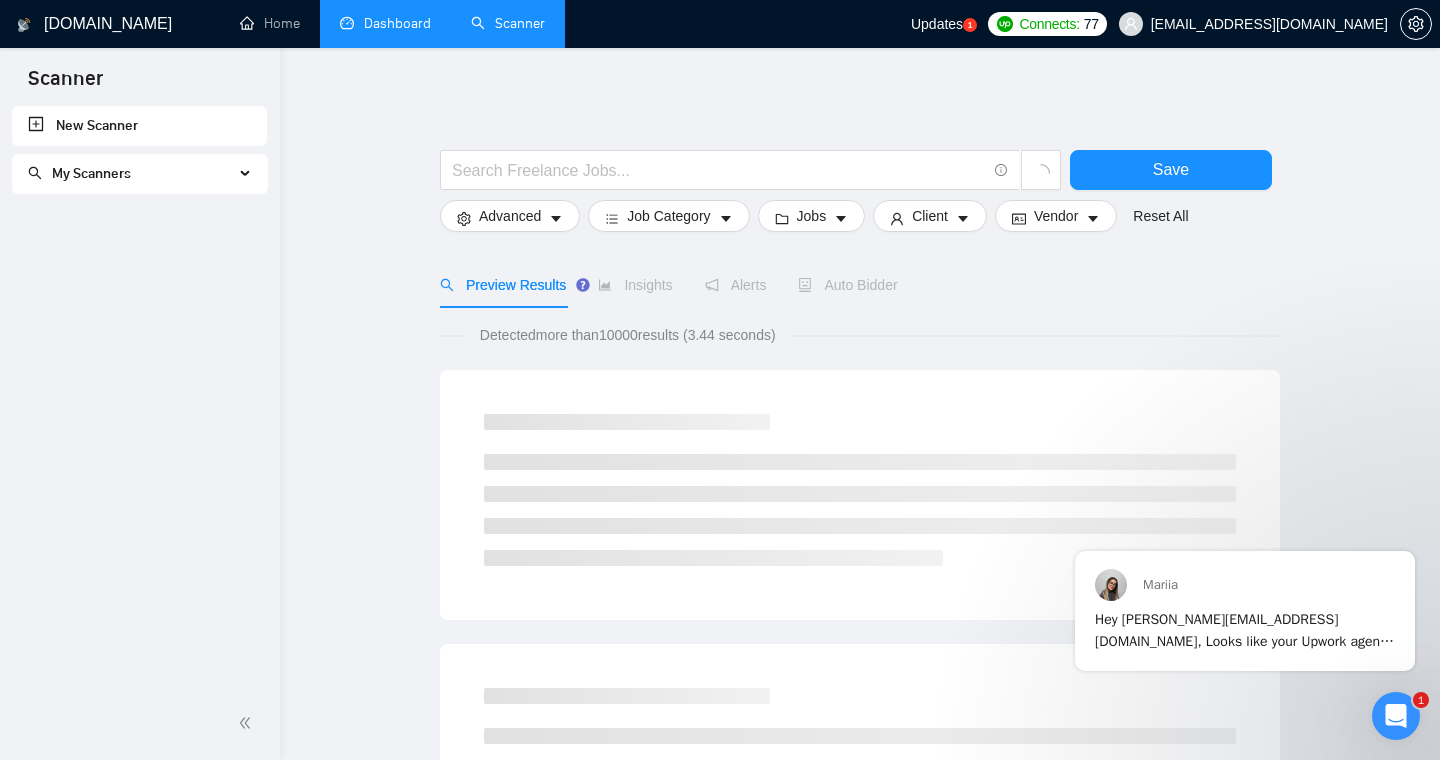 click on "My Scanners" at bounding box center (131, 174) 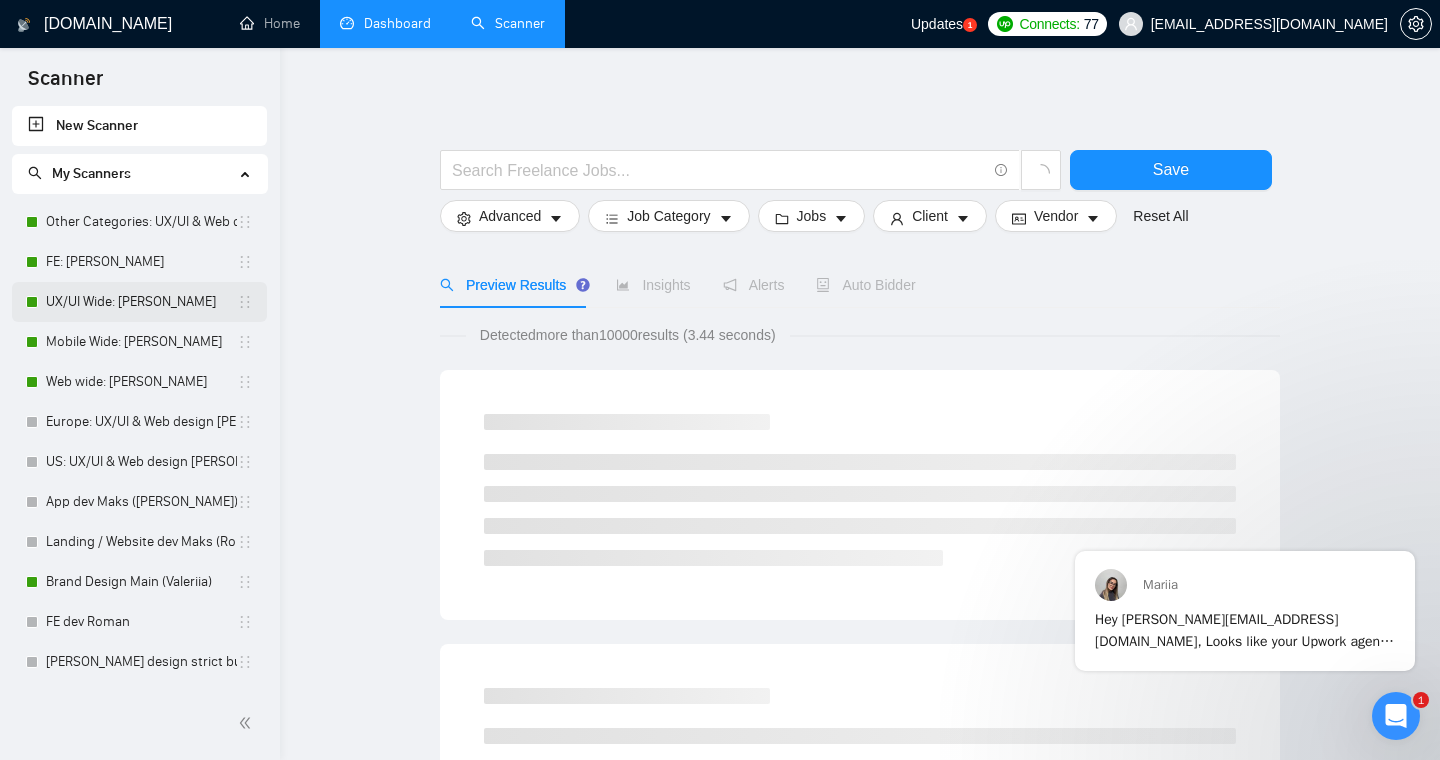 click on "UX/UI Wide: [PERSON_NAME]" at bounding box center [141, 302] 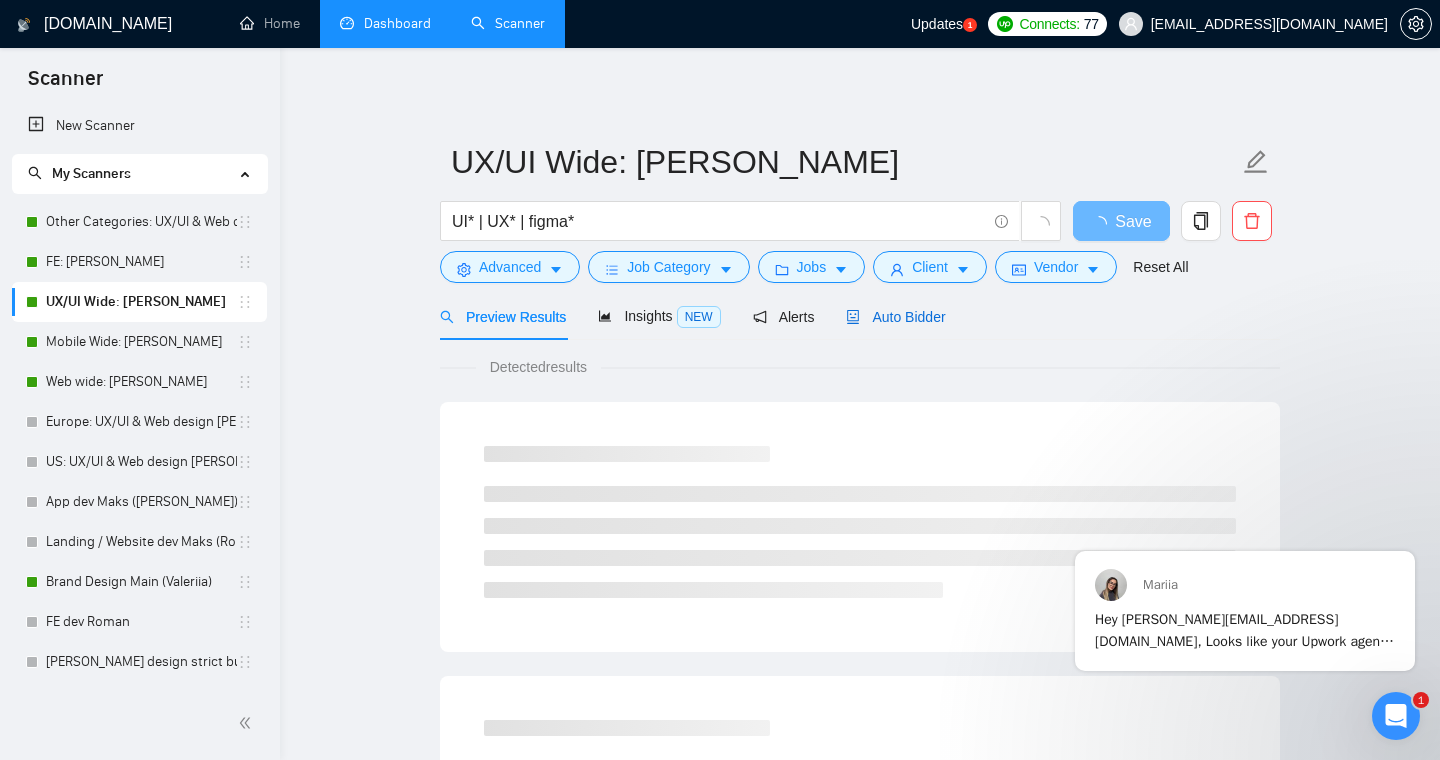 click on "Auto Bidder" at bounding box center [895, 317] 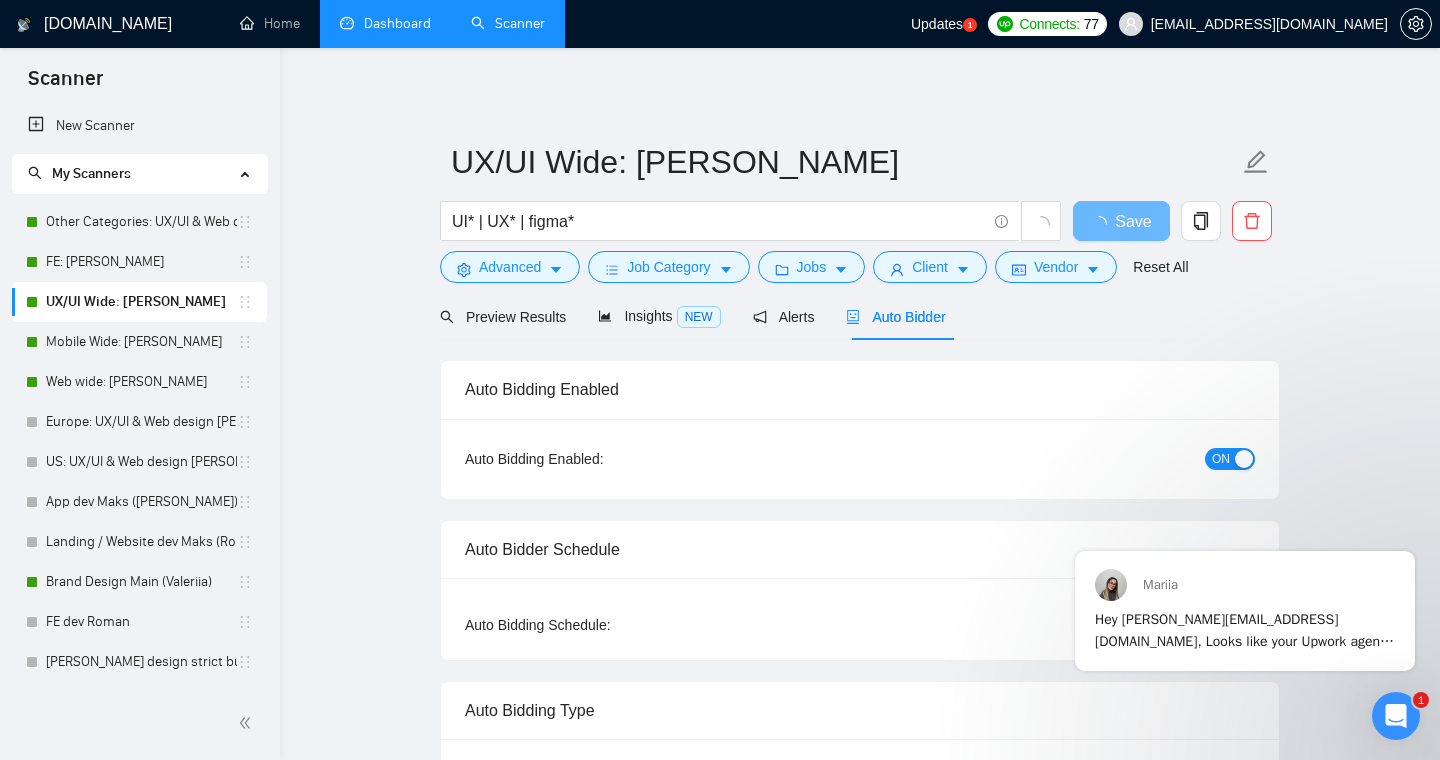 type 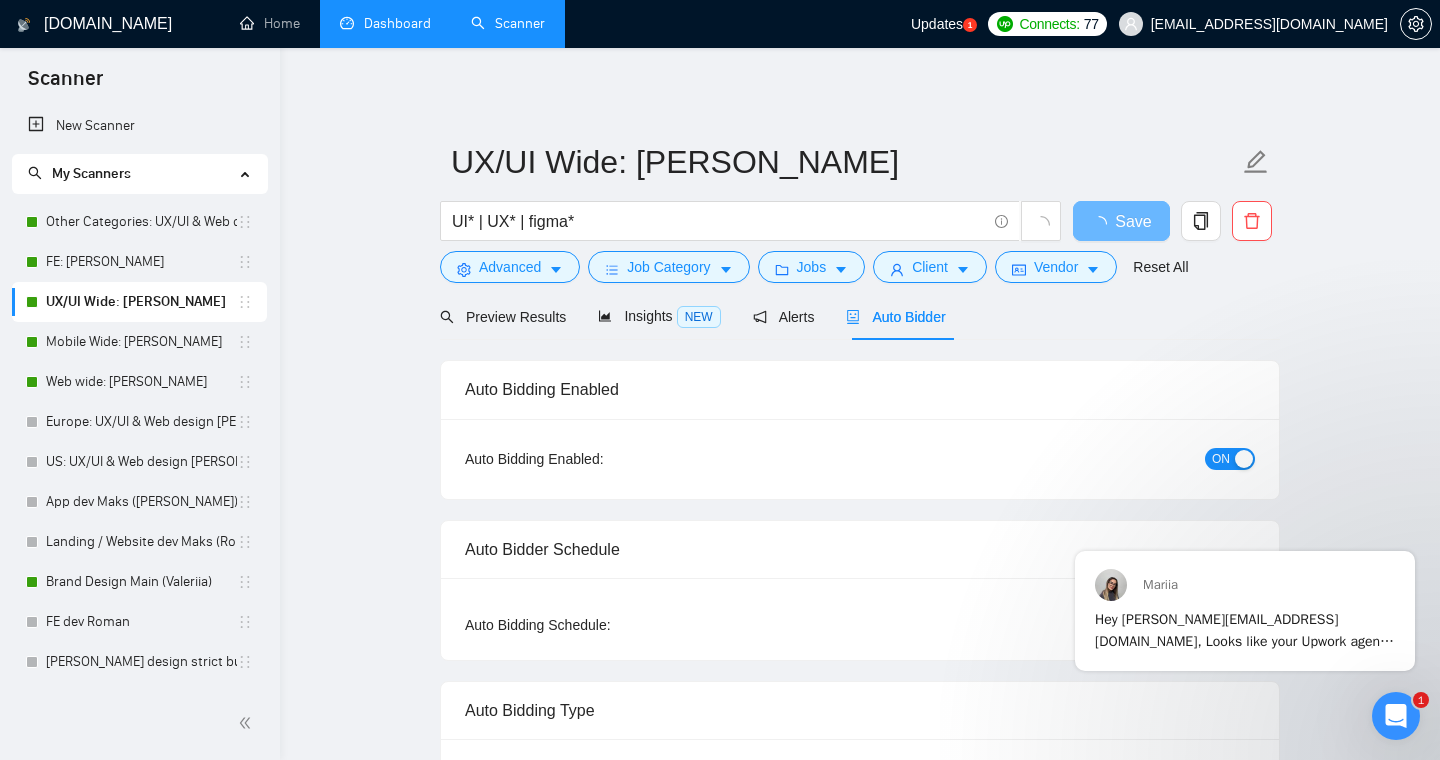 radio on "false" 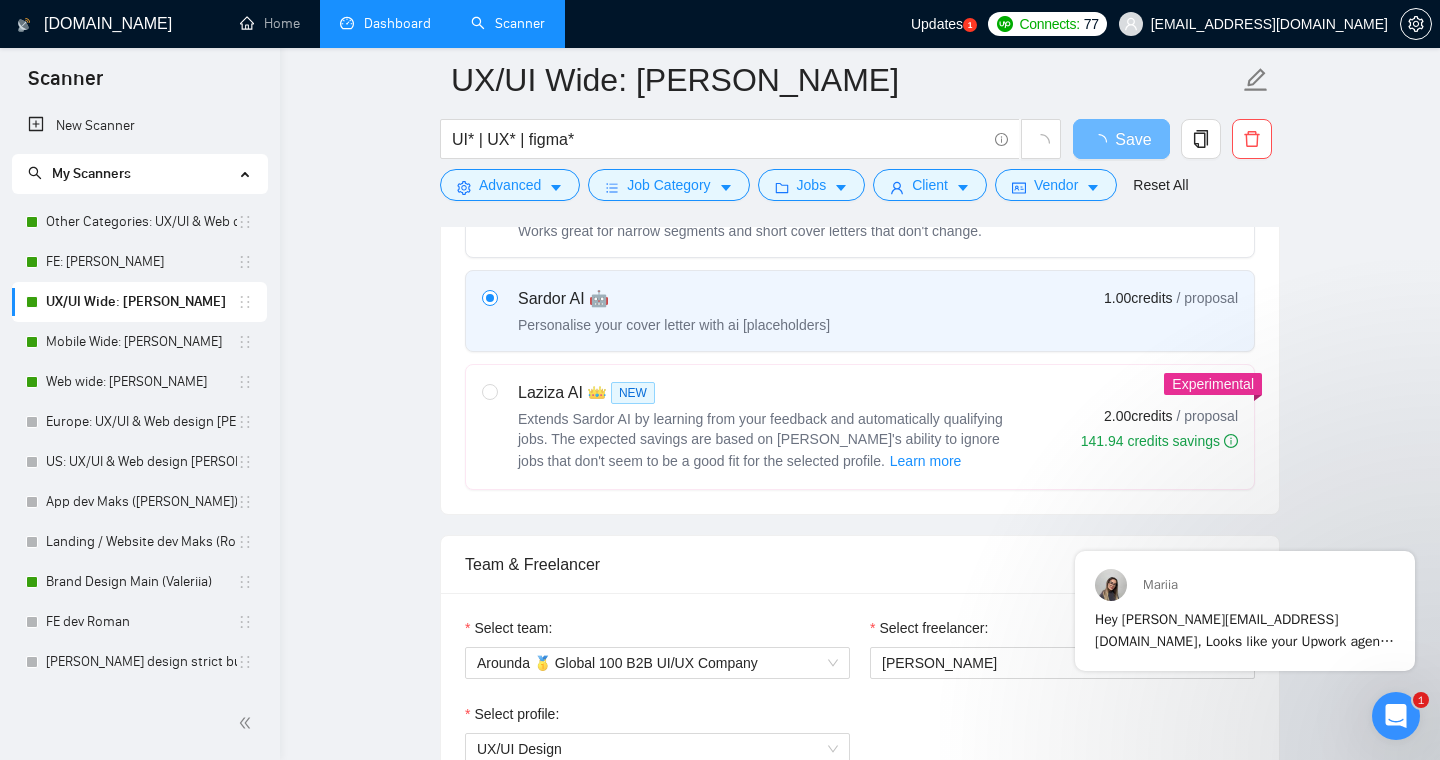 type 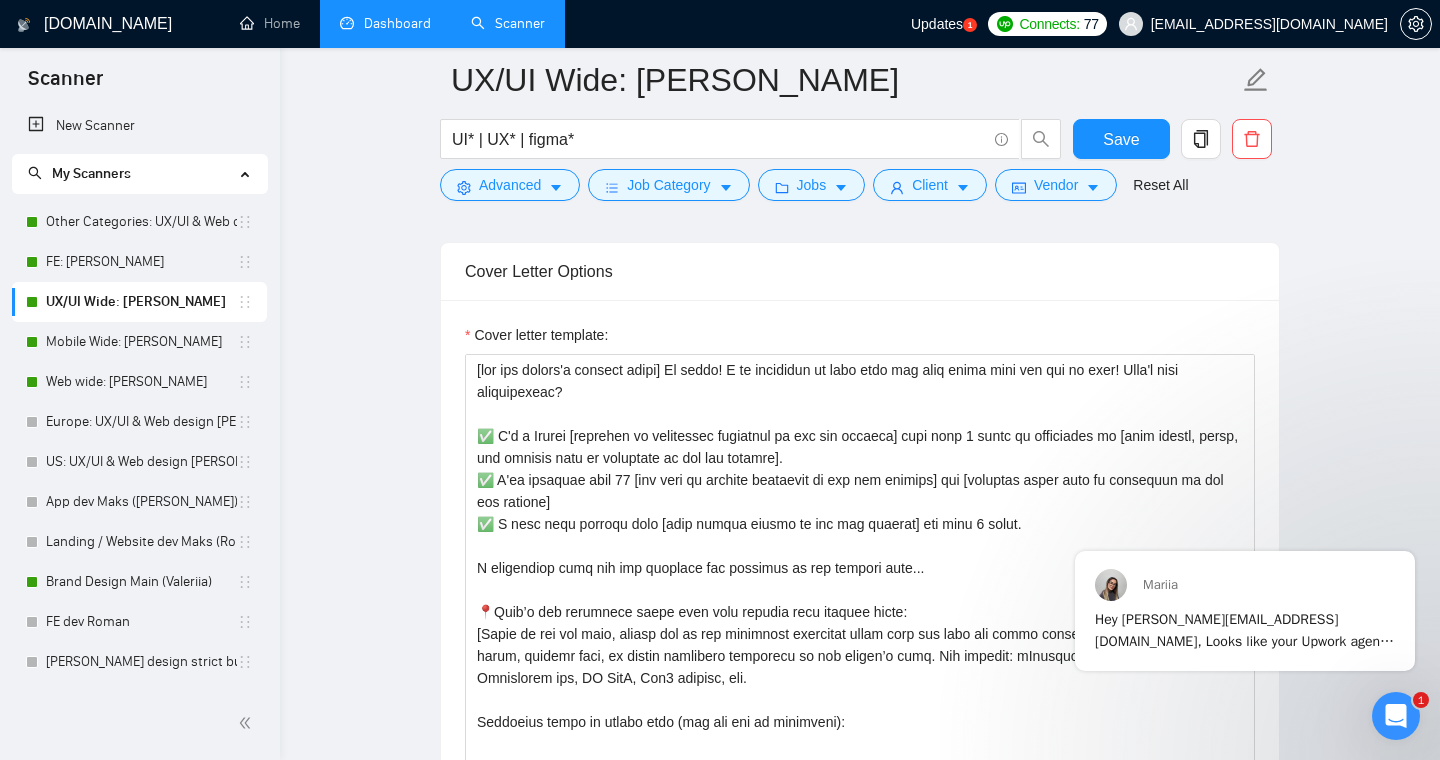 scroll, scrollTop: 2107, scrollLeft: 0, axis: vertical 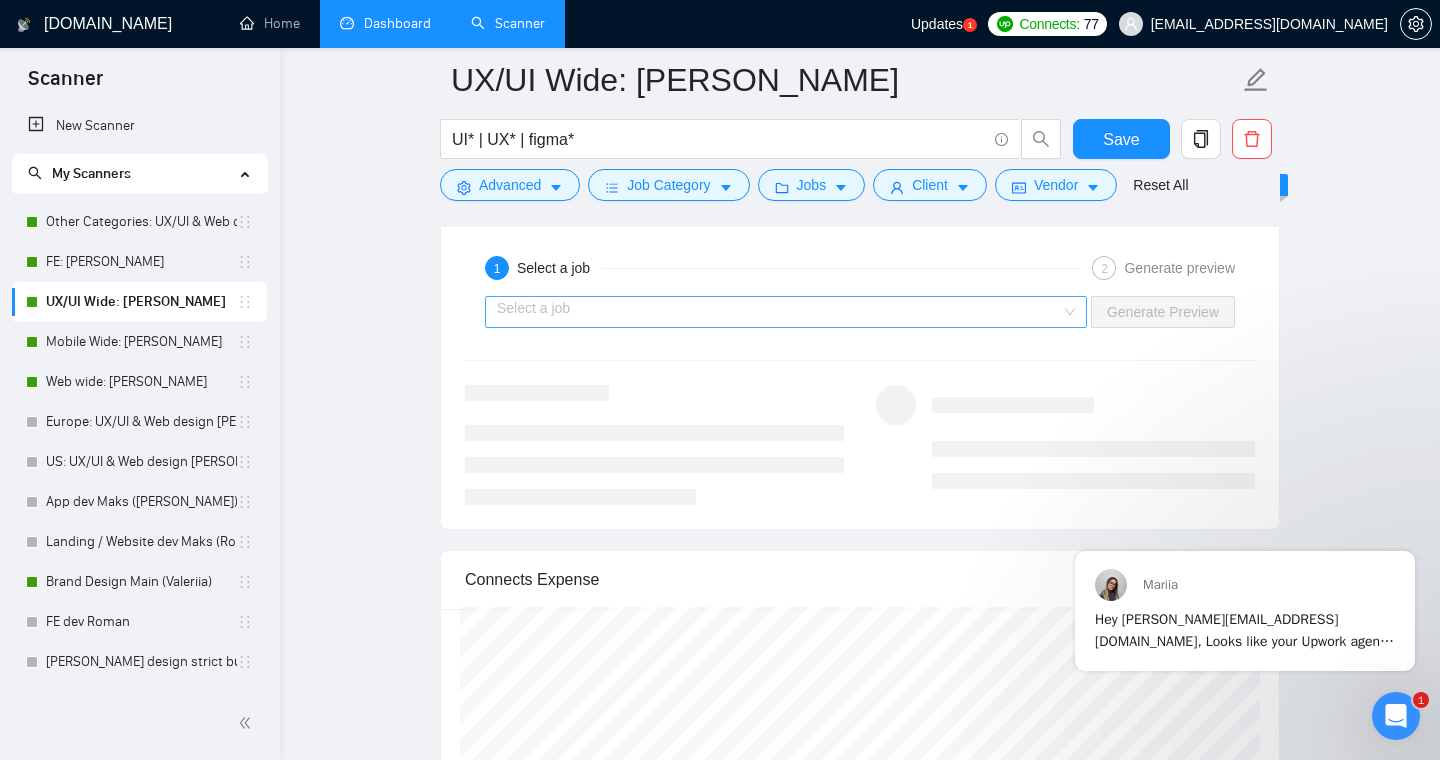 click at bounding box center [779, 312] 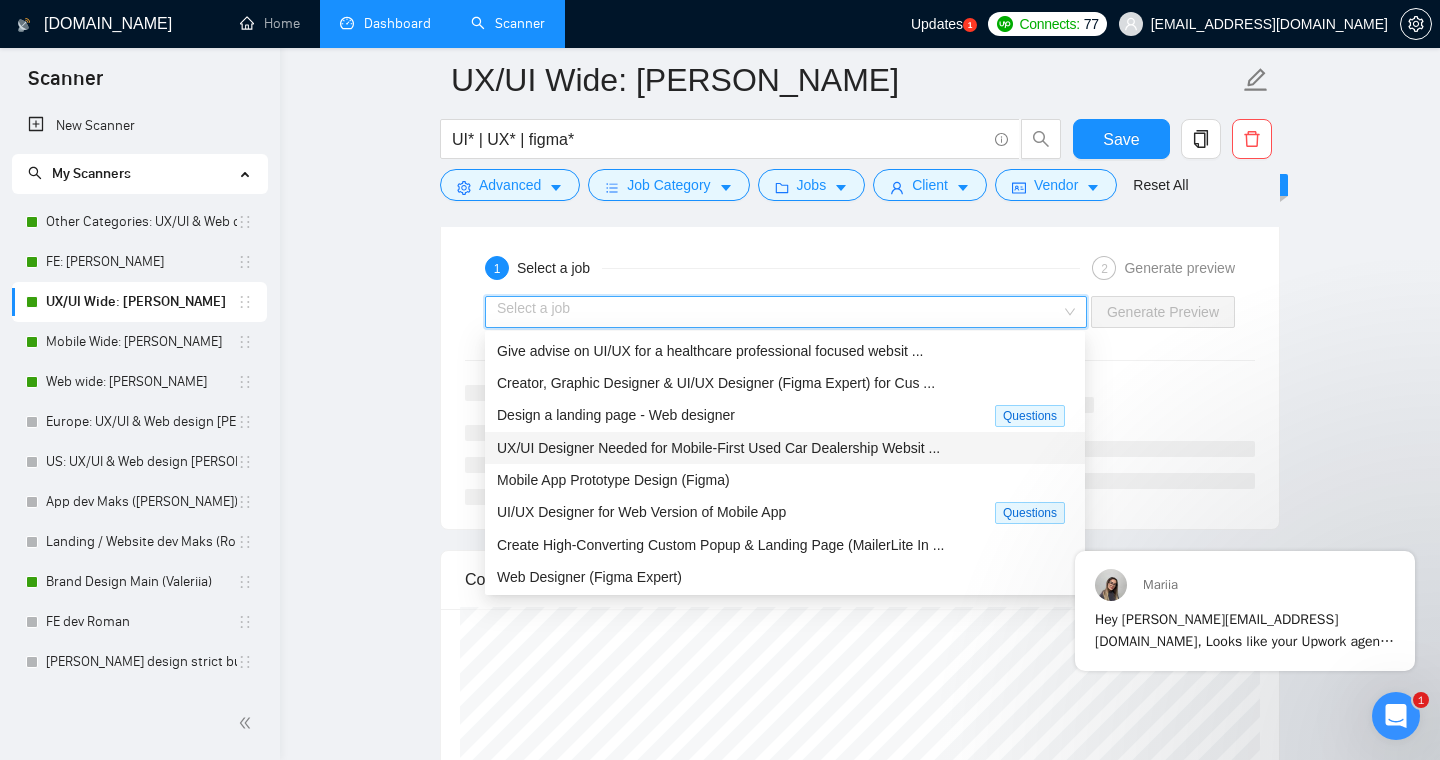 click on "UX/UI Designer Needed for Mobile-First Used Car Dealership Websit ..." at bounding box center (718, 448) 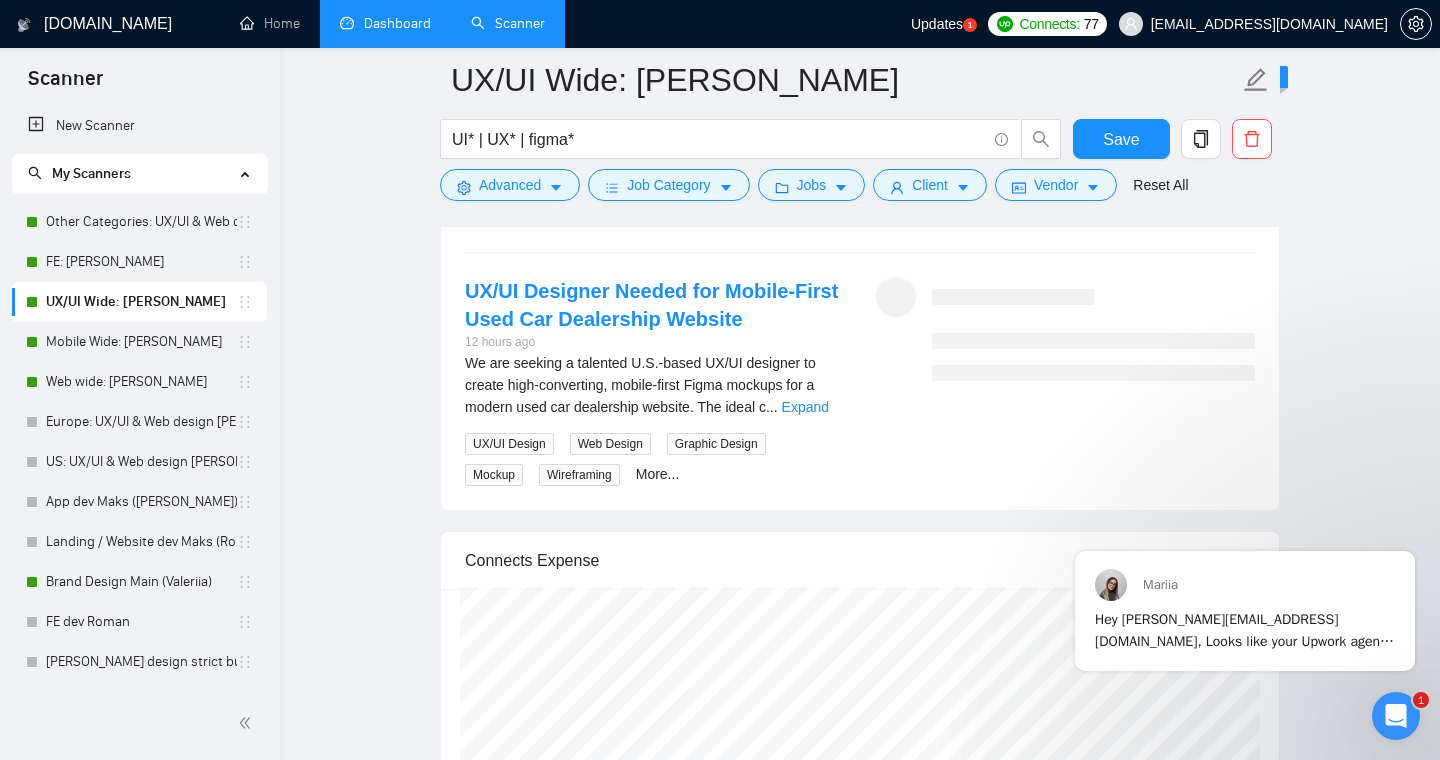 scroll, scrollTop: 3870, scrollLeft: 0, axis: vertical 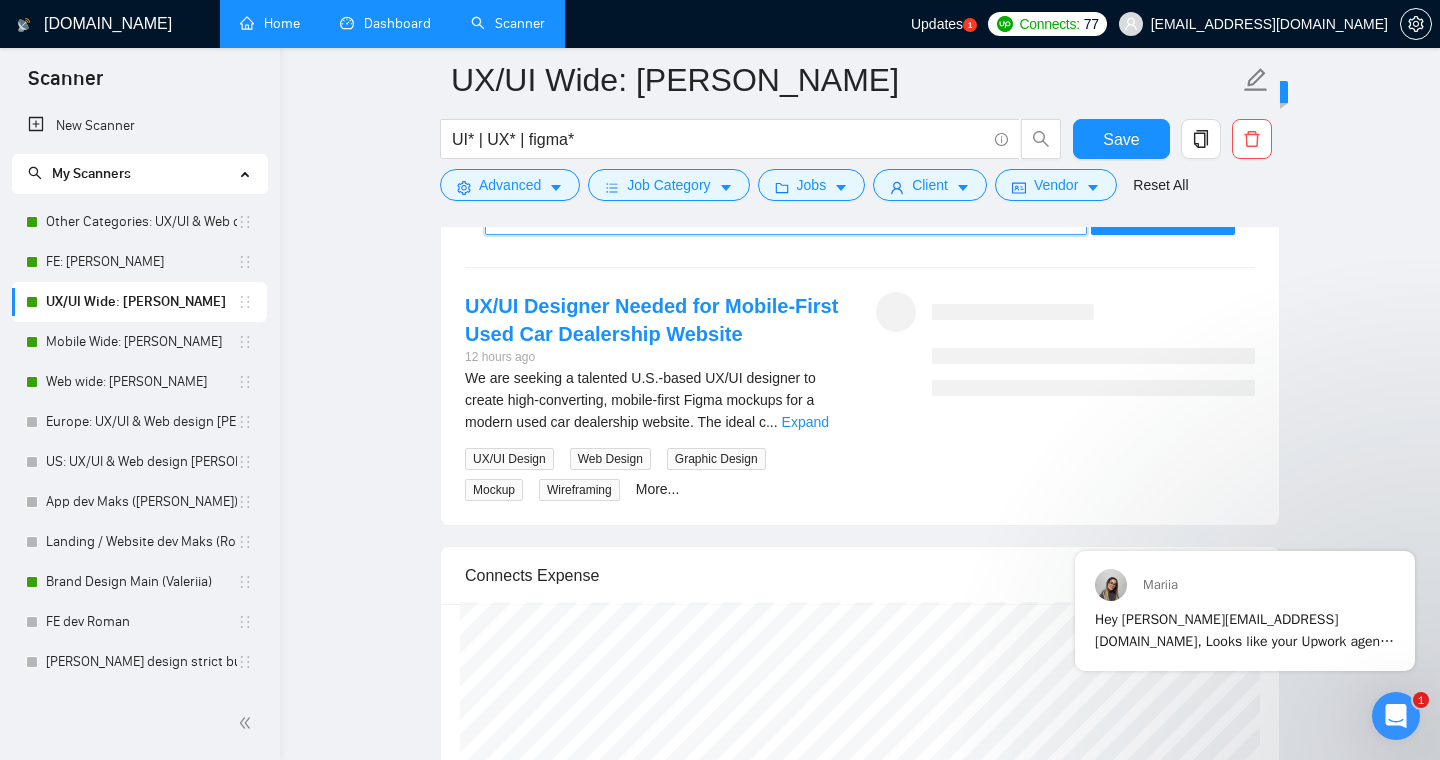 click on "Home" at bounding box center [270, 23] 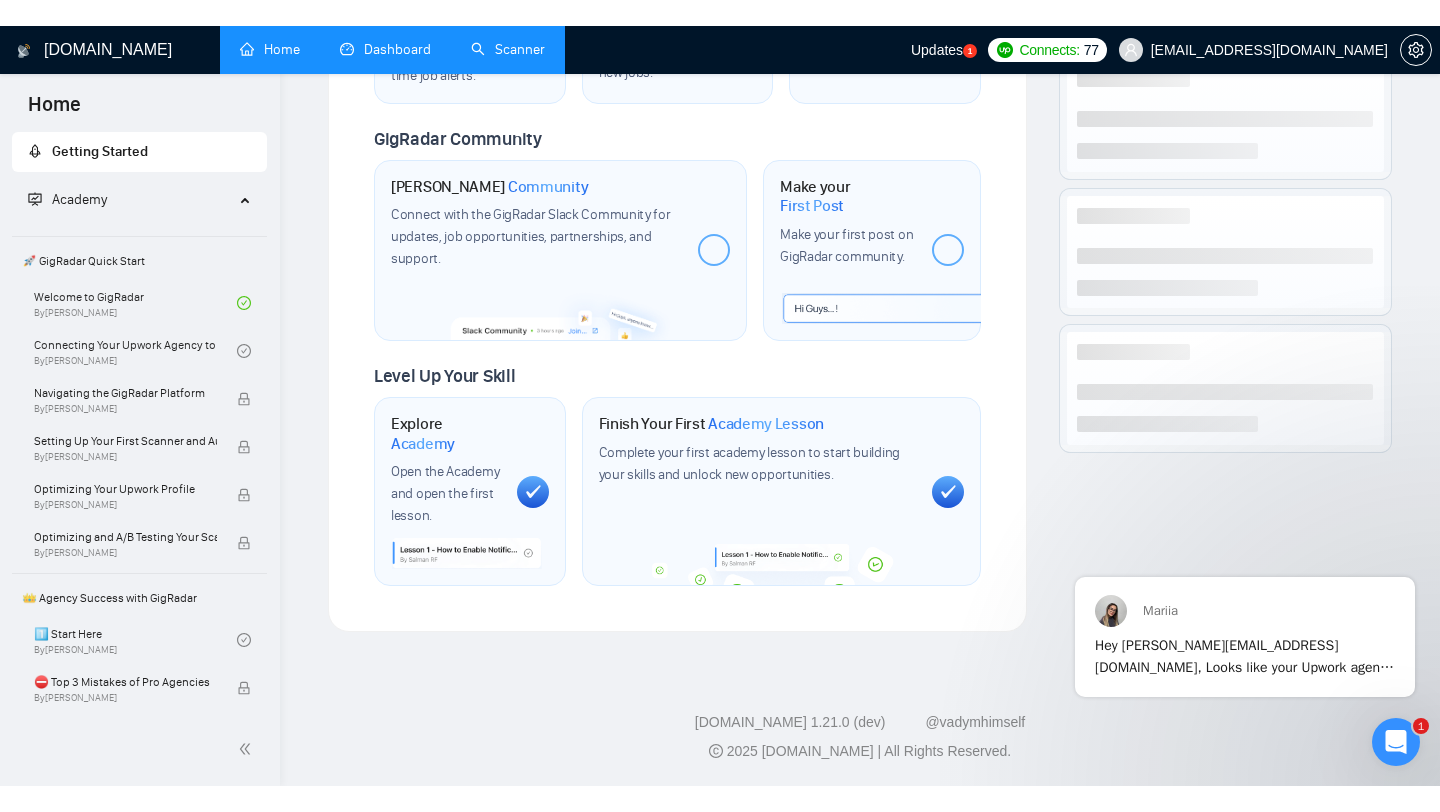 scroll, scrollTop: 0, scrollLeft: 0, axis: both 